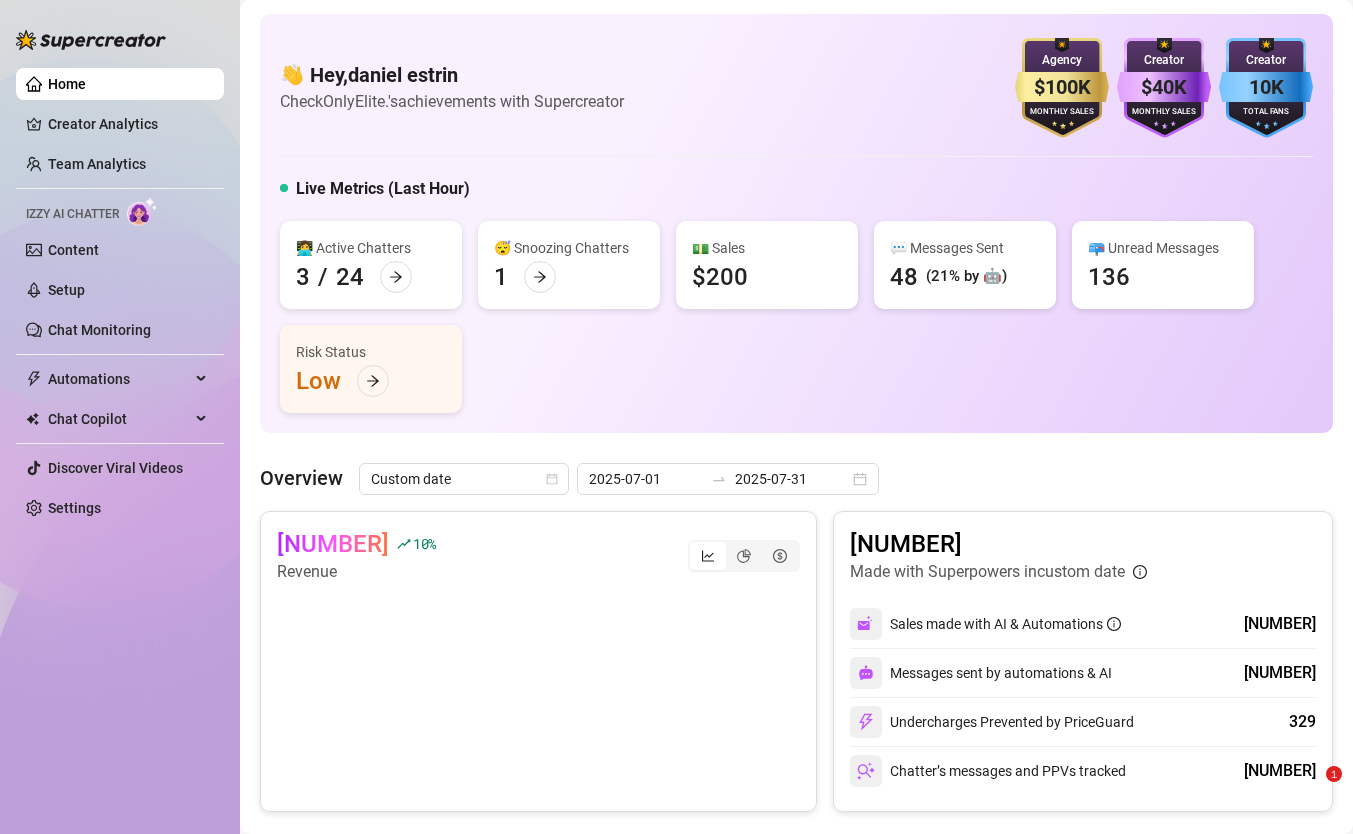 scroll, scrollTop: 0, scrollLeft: 0, axis: both 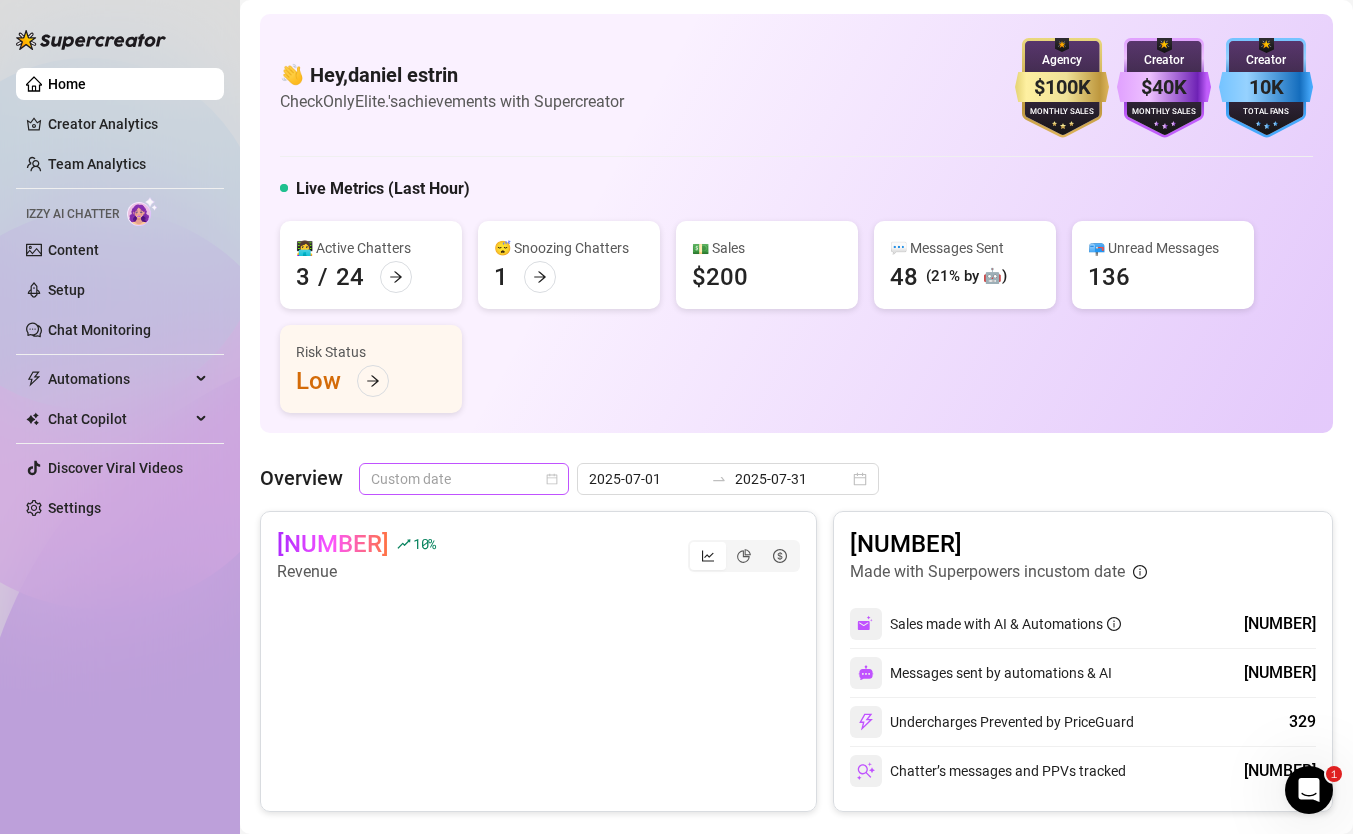click on "Custom date" at bounding box center [464, 479] 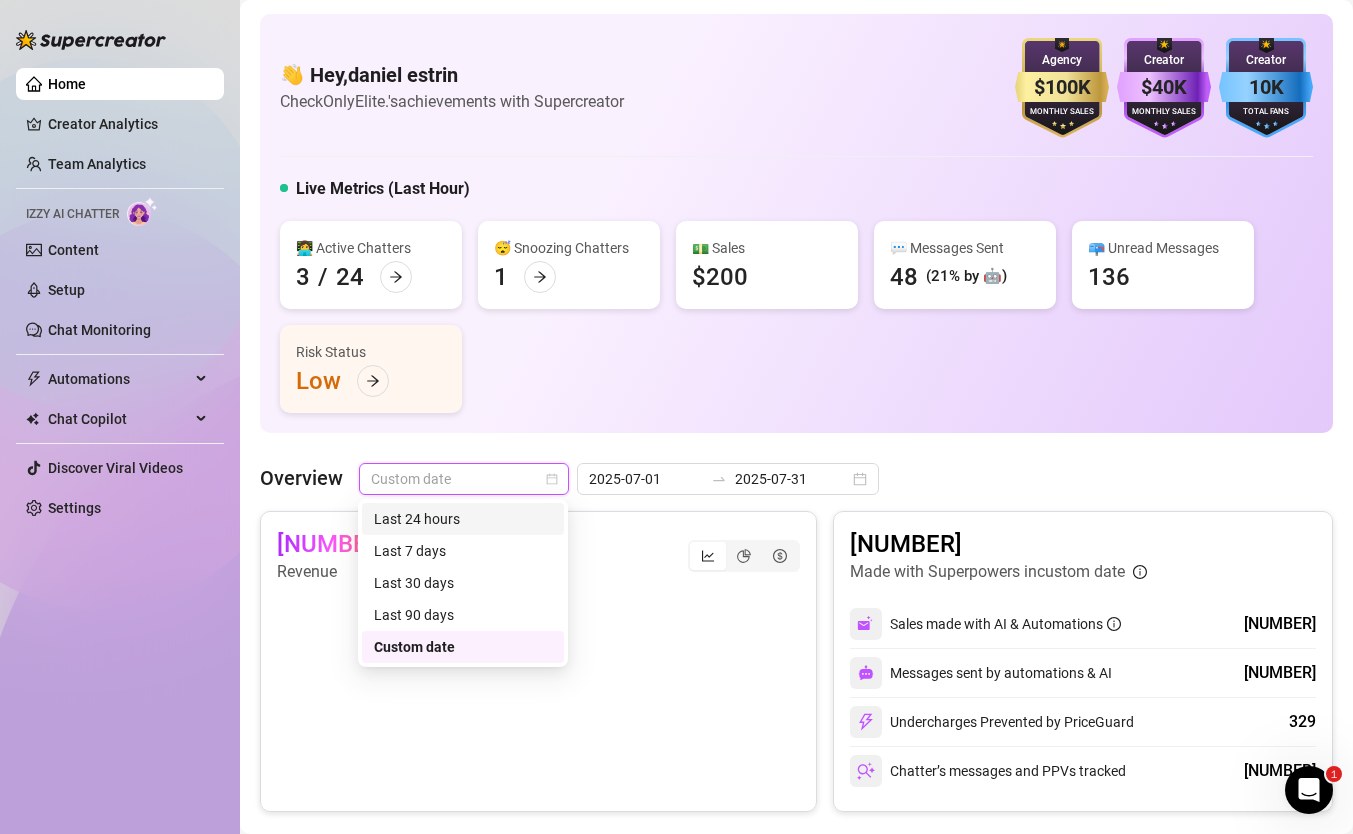 click on "Last 24 hours" at bounding box center [463, 519] 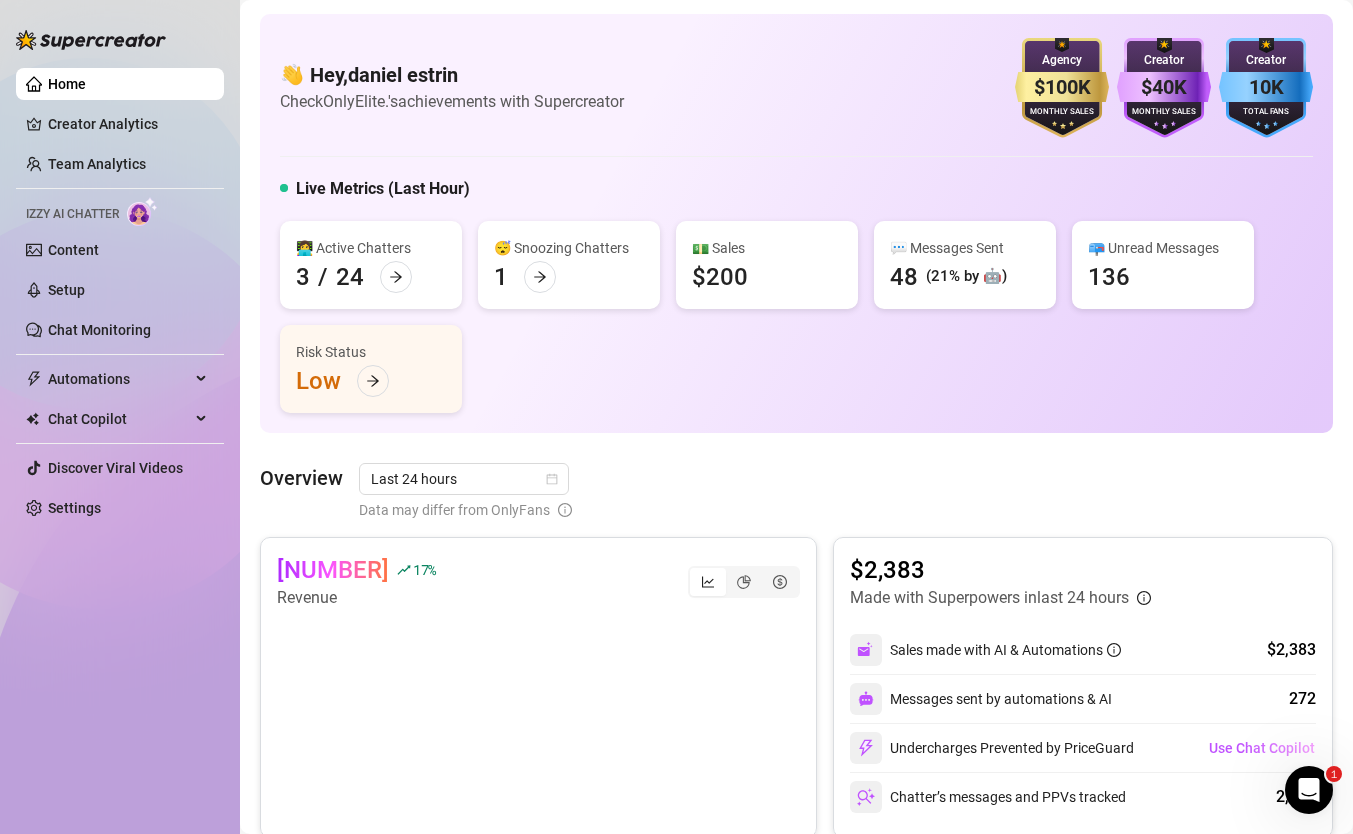 click on "👋 Hey,   [FIRST] [LAST] Check  OnlyElite.'s  achievements with Supercreator $[NUMBER] Agency Monthly Sales $[NUMBER] Creator Monthly Sales $[NUMBER] Creator Total Fans Live Metrics (Last Hour) 👩‍💻 Active Chatters [NUMBER] / [NUMBER] 😴 Snoozing Chatters [NUMBER] 💵 Sales $[NUMBER] 💬 Messages Sent [NUMBER] ([PERCENT]% by 🤖) 📪 Unread Messages [NUMBER] Risk Status Low Overview Last [NUMBER] hours Data may differ from OnlyFans $[NUMBER] [PERCENT] % Revenue $[NUMBER] Made with Superpowers in  last [NUMBER] hours Sales made with AI & Automations $[NUMBER] Messages sent by automations & AI [NUMBER] Undercharges Prevented by PriceGuard Use Chat Copilot Chatter’s messages and PPVs tracked [NUMBER] Fans Engaged [NUMBER] [PERCENT] % With Automation   ([NUMBER]) Manually Messages Sent [NUMBER] [PERCENT] % With Automation & AI   ([NUMBER]) Manually Team Leaderboard AI Chatter [NUMBER] $[NUMBER]  d. [NUMBER] $[NUMBER] [FIRST] [LAST] [NUMBER] $[NUMBER] Chap צ. [NUMBER] $[NUMBER] [FIRST] [LAST] [NUMBER] $[NUMBER] [NUMBER] [NUMBER] [NUMBER] [NUMBER] Creator Leaderboard [FIRST] $[NUMBER] A $[NUMBER] [FIRST] $[NUMBER] [FIRST] $[NUMBER] [FIRST] $[NUMBER] [NUMBER] [NUMBER] Important Events All Highlights ( [NUMBER] ) Type Alert Account Time -" at bounding box center (796, 837) 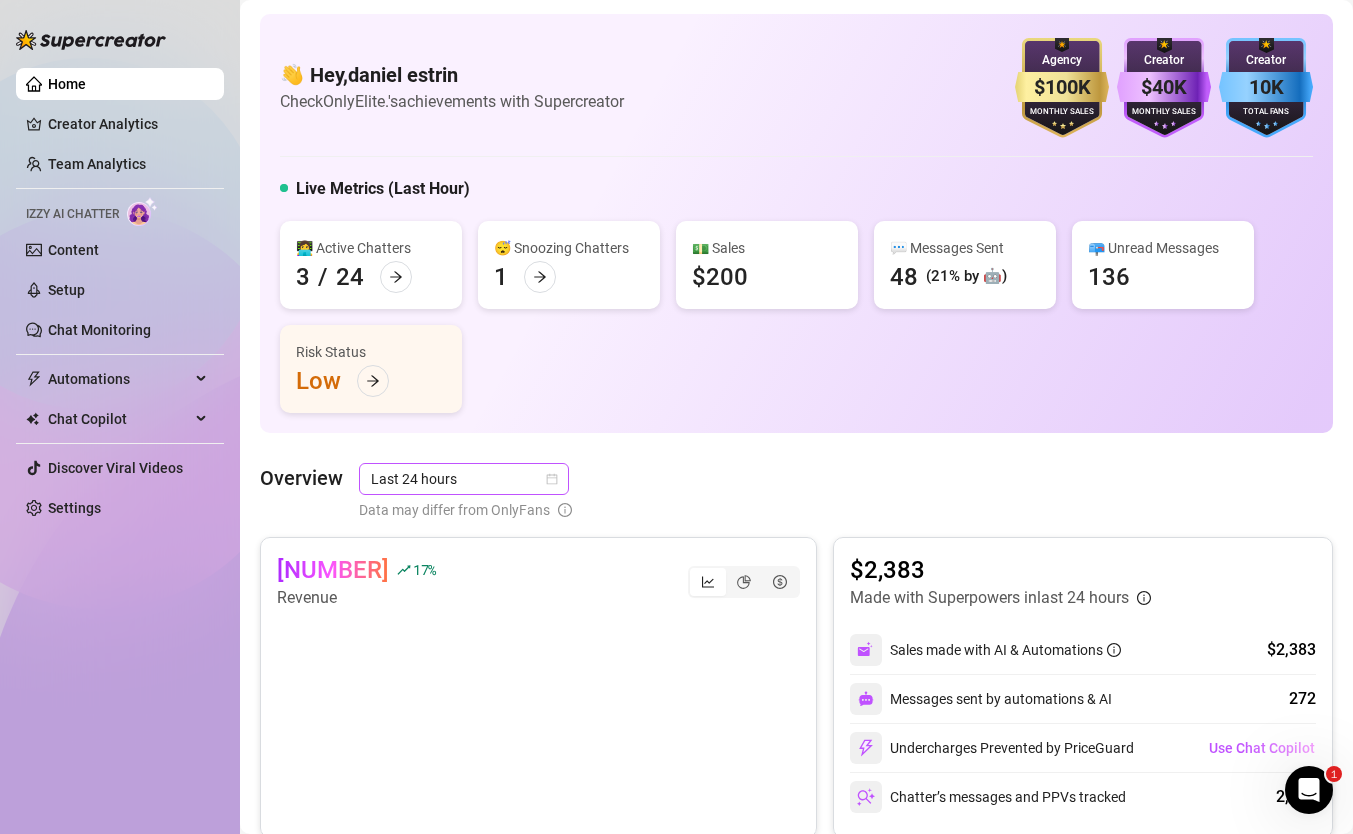 click on "Last 24 hours" at bounding box center [464, 479] 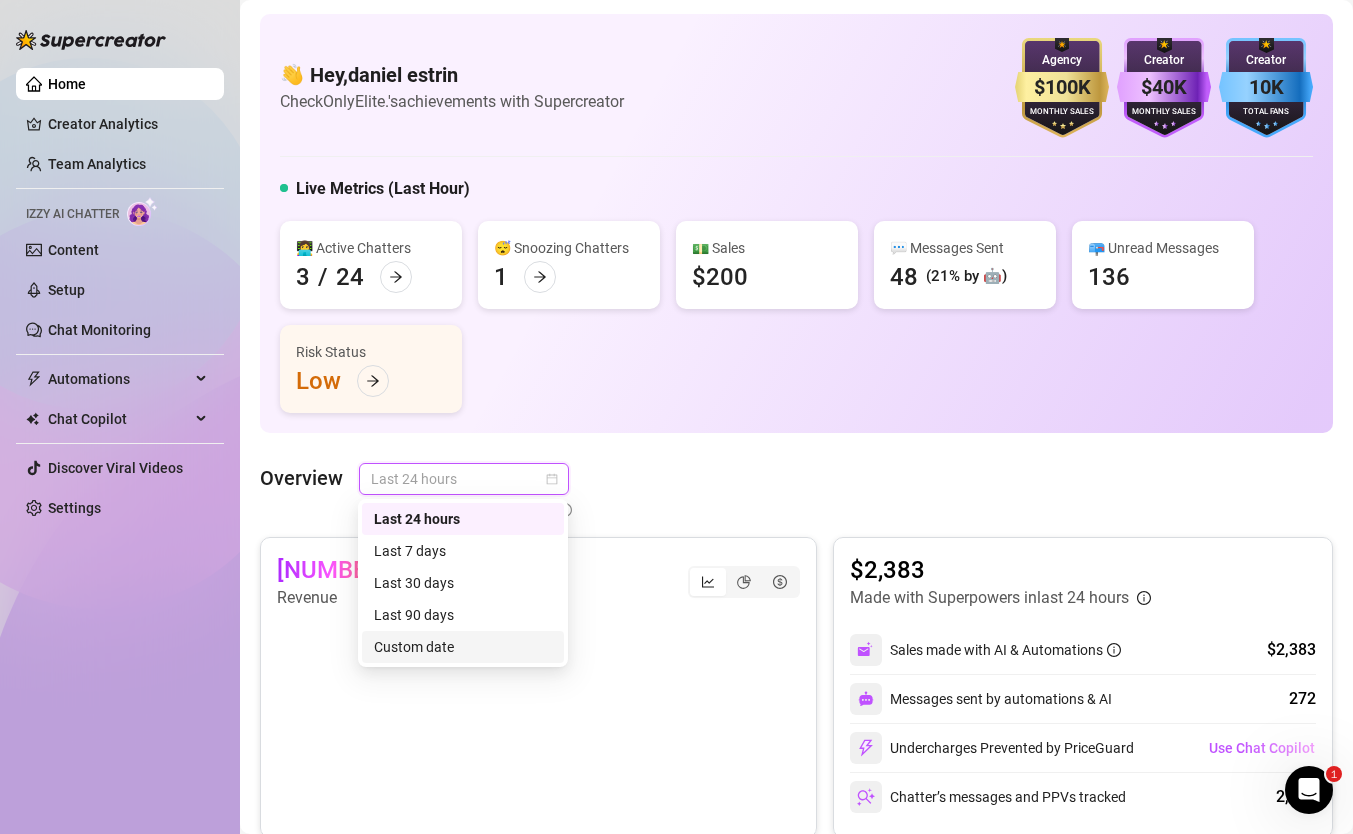 click on "Custom date" at bounding box center (463, 647) 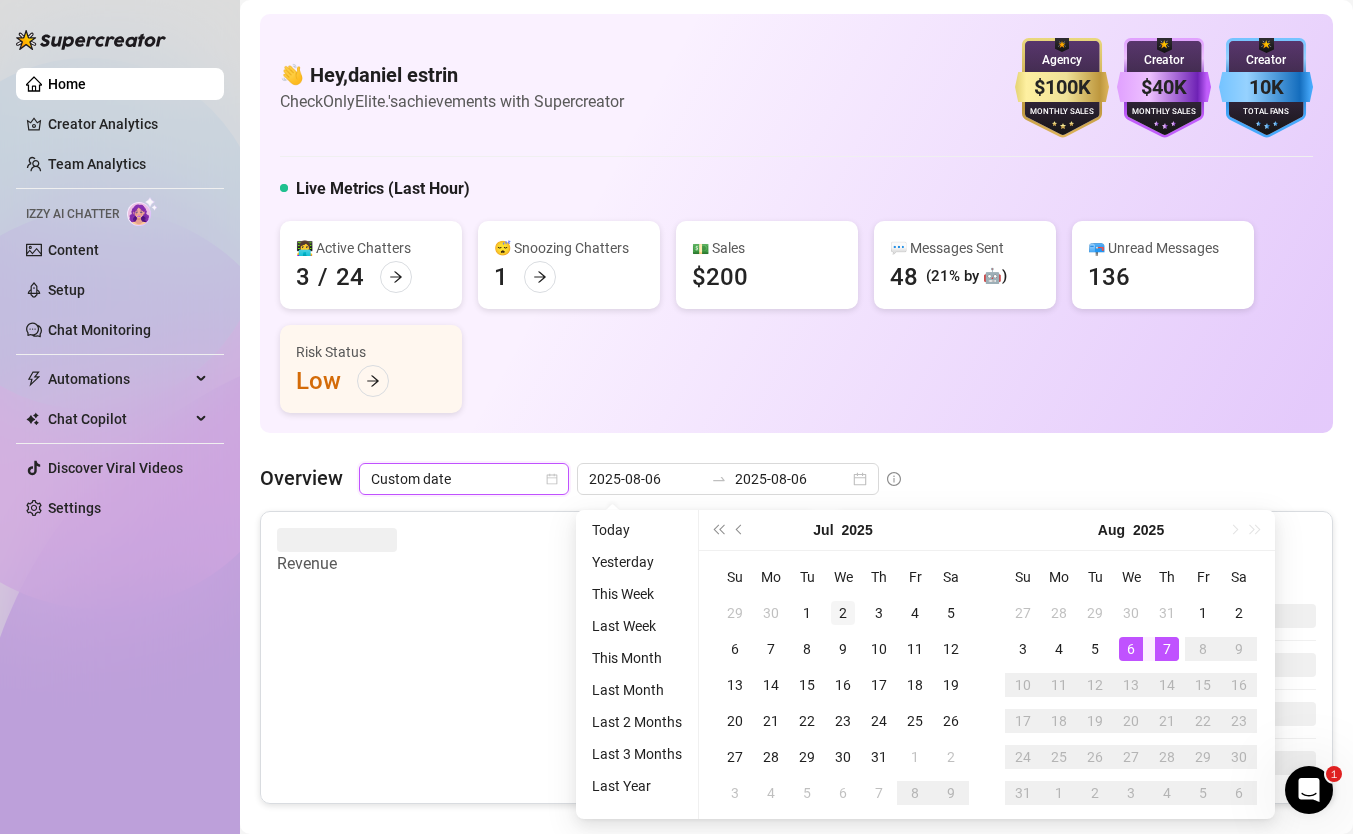 type on "2025-08-07" 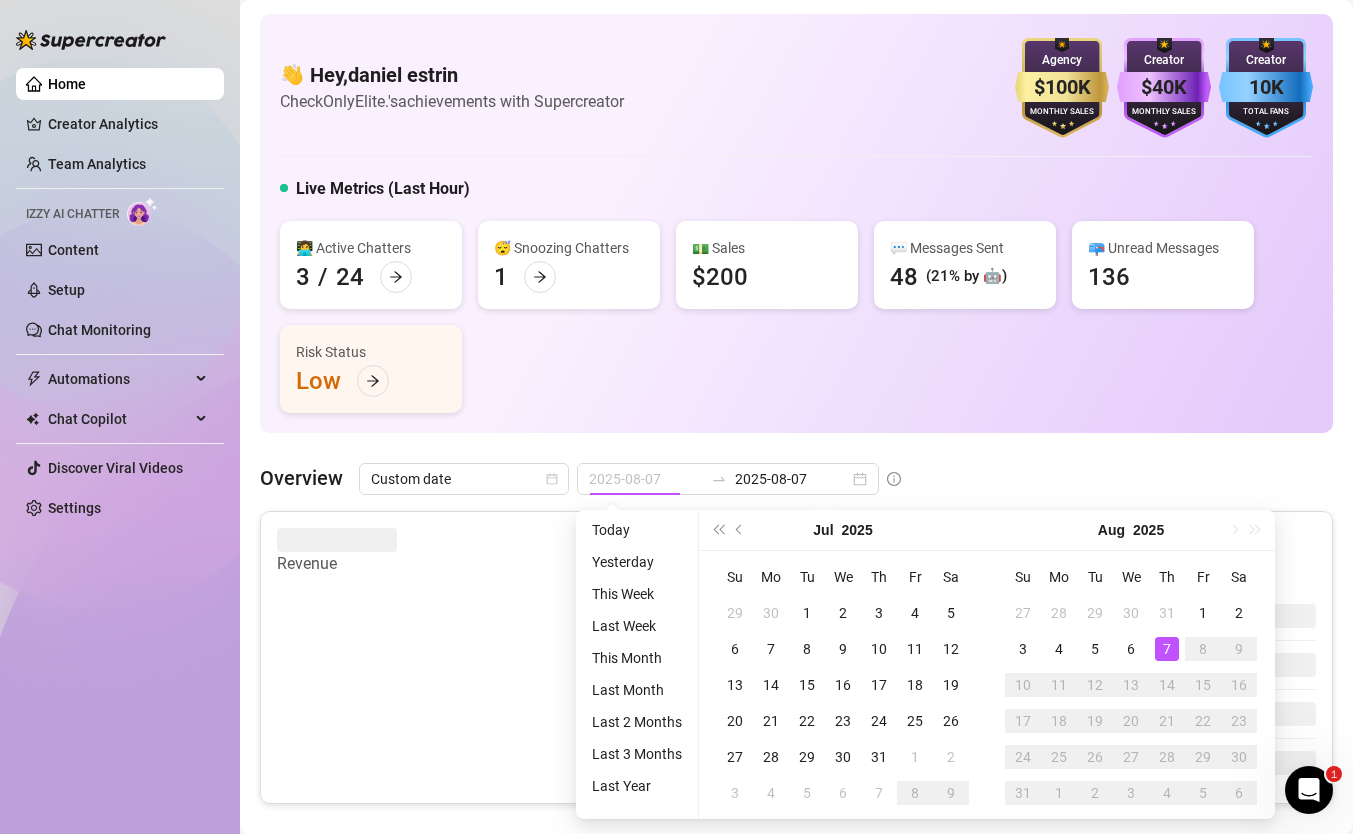 click on "7" at bounding box center [1167, 649] 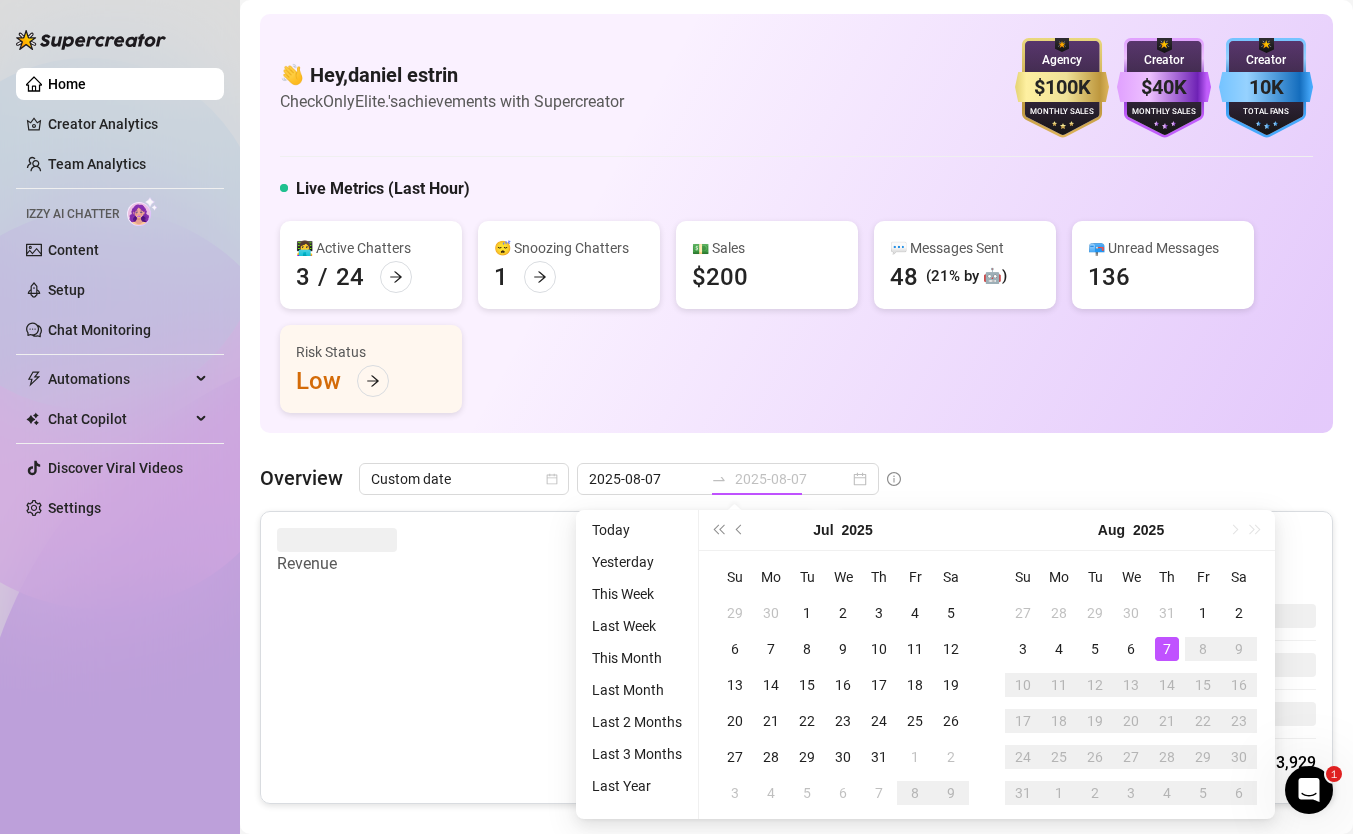 click on "7" at bounding box center [1167, 649] 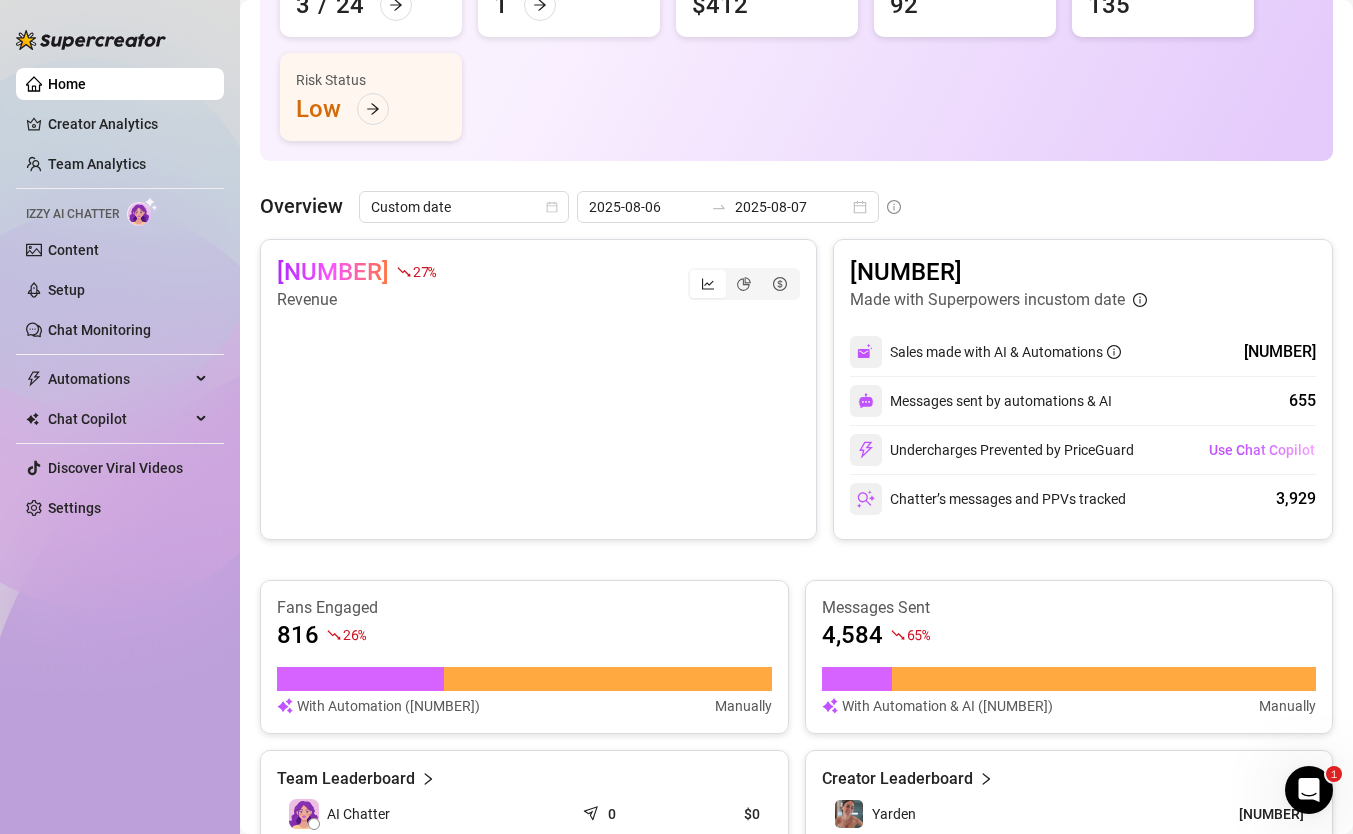 scroll, scrollTop: 271, scrollLeft: 0, axis: vertical 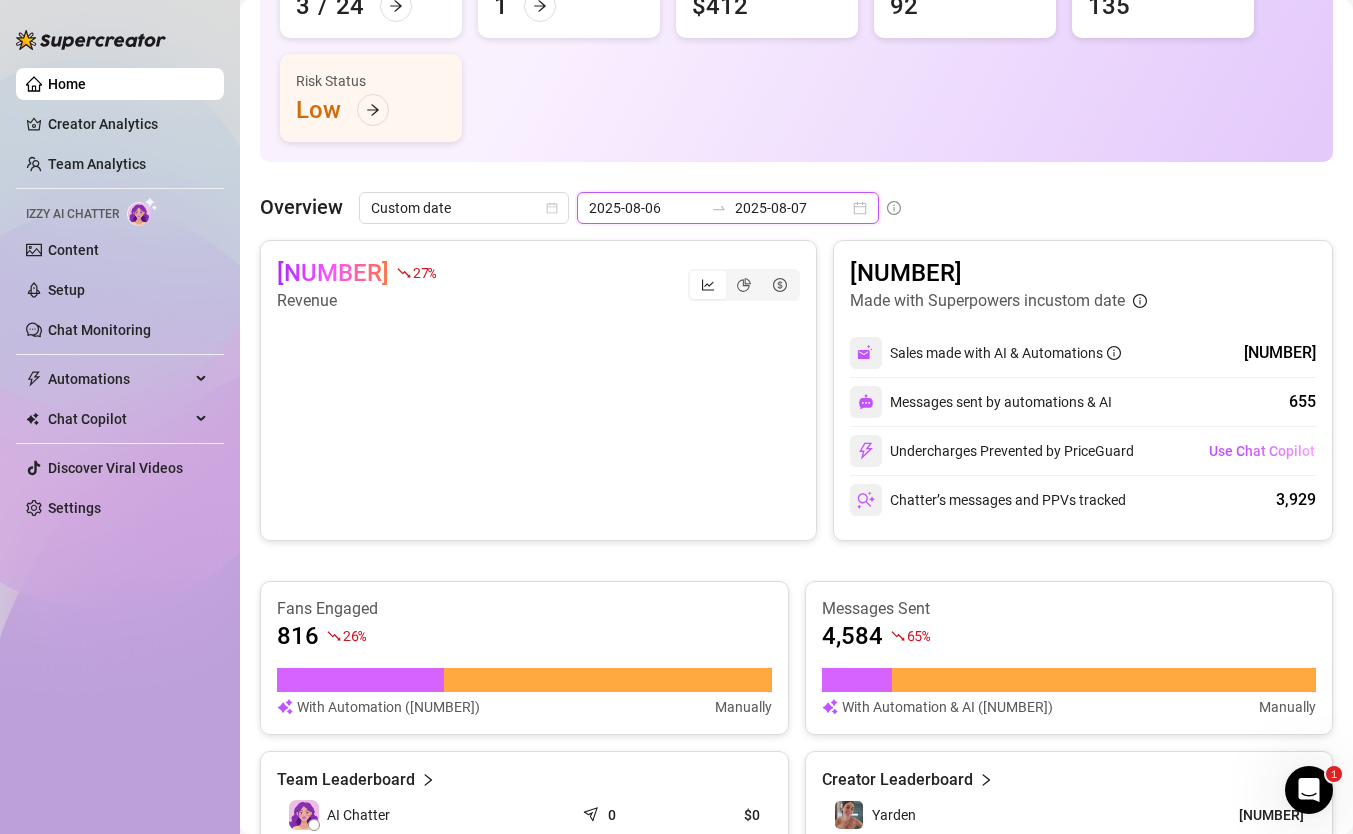 click on "2025-08-06" at bounding box center [646, 208] 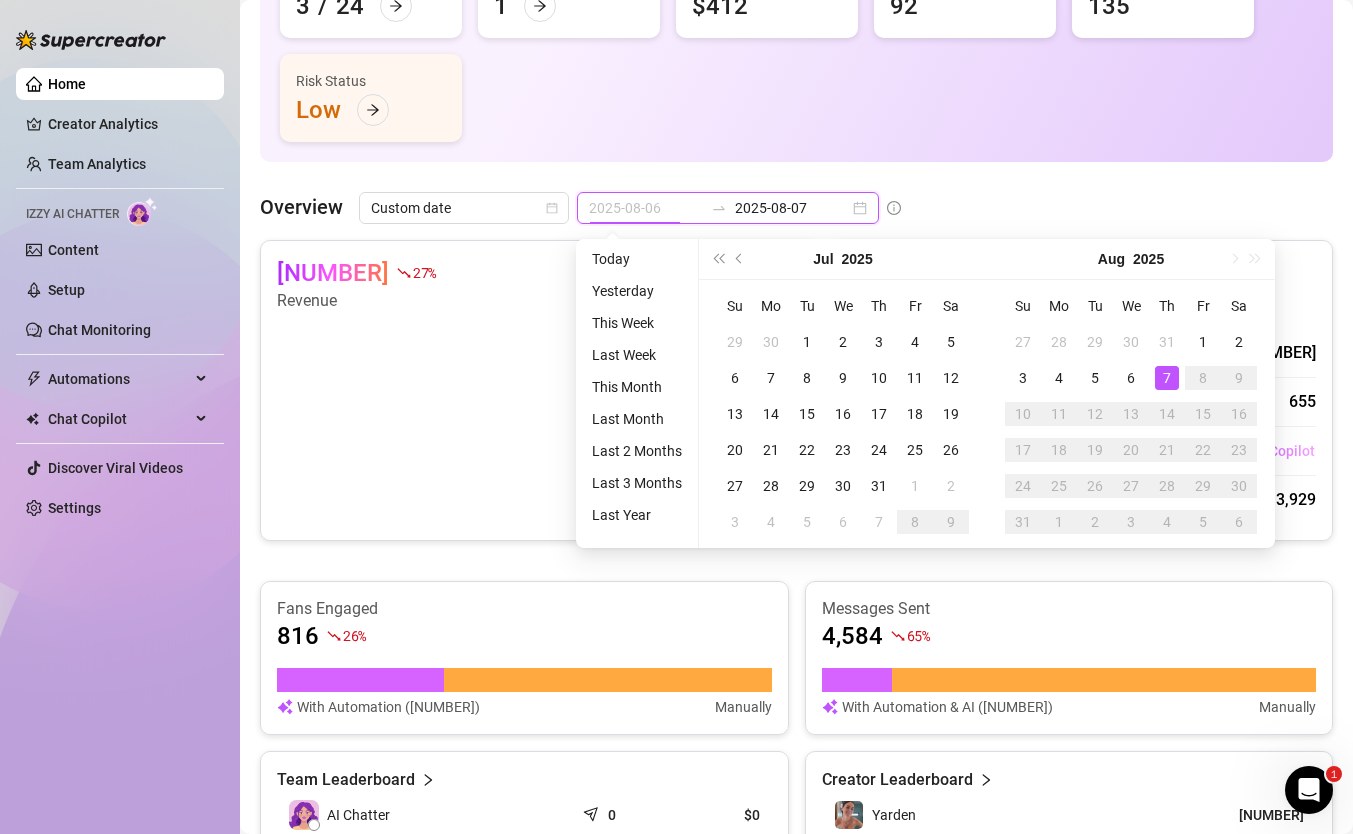 type on "2025-08-07" 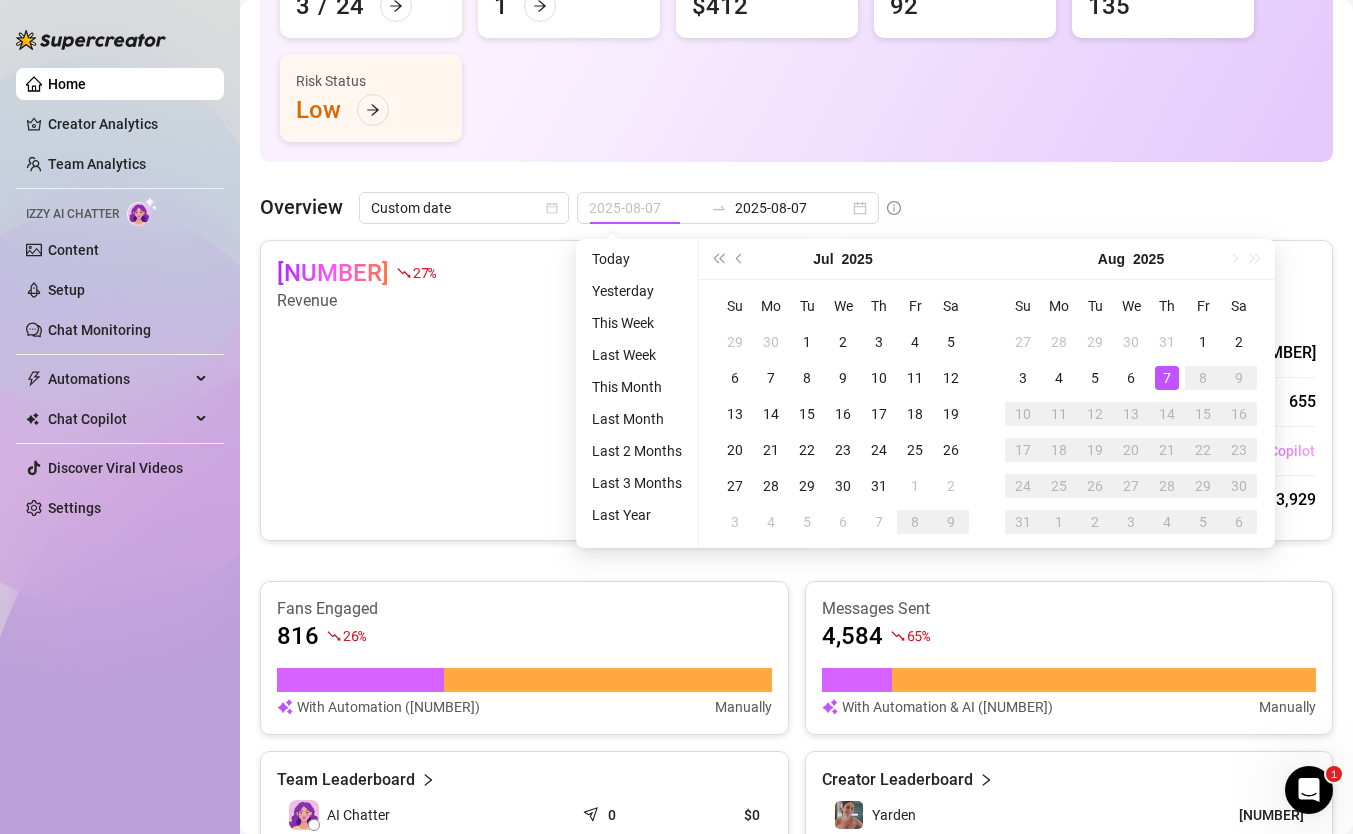 click on "7" at bounding box center (1167, 378) 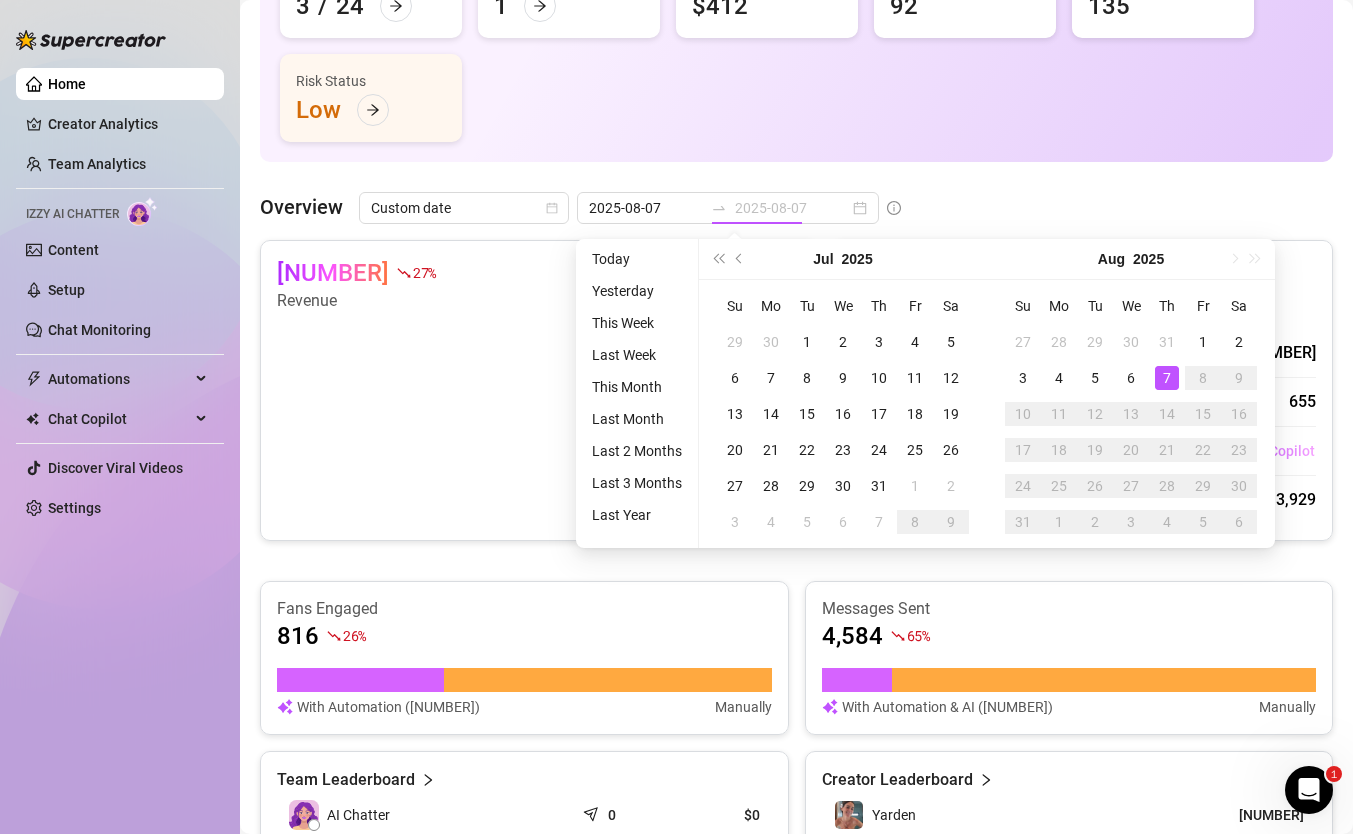 click on "7" at bounding box center [1167, 378] 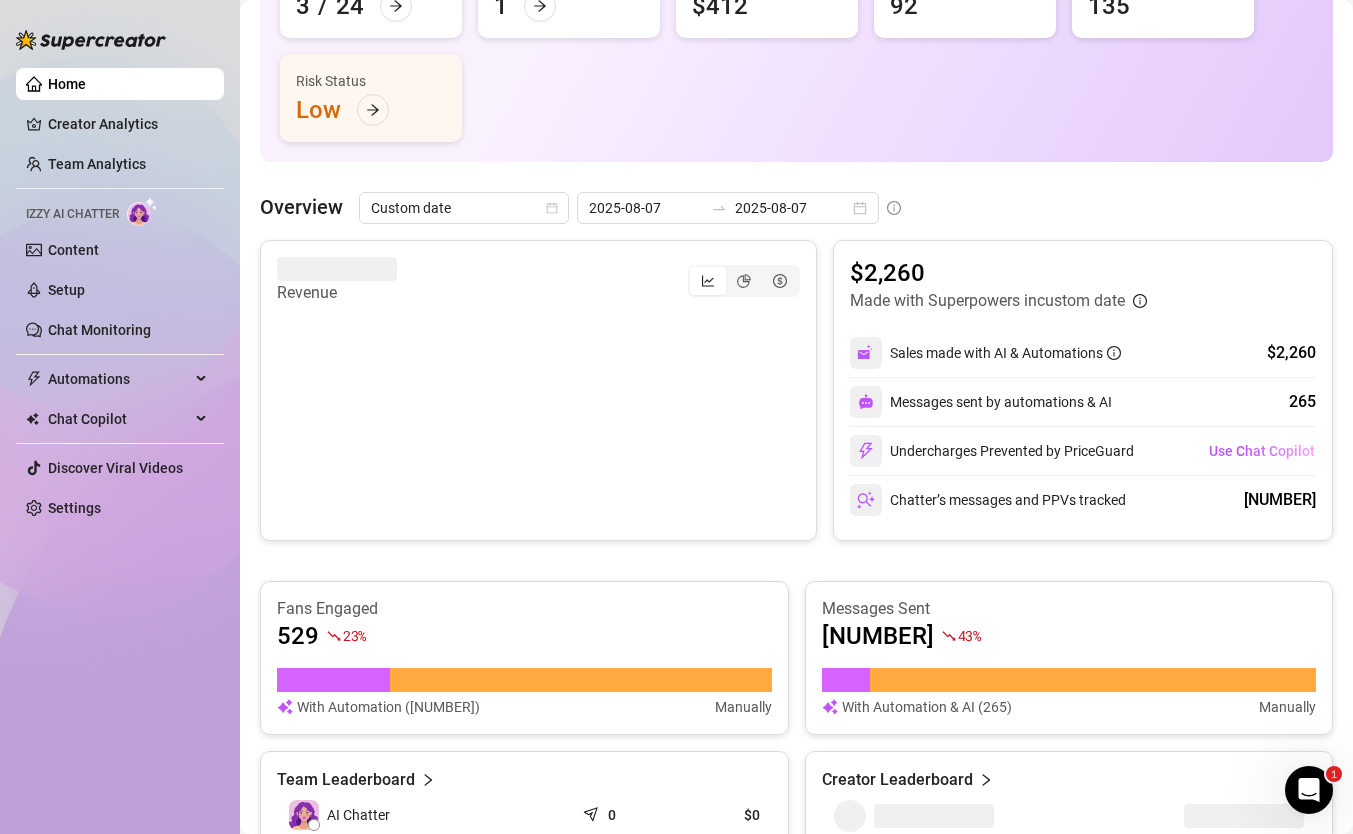 scroll, scrollTop: 290, scrollLeft: 0, axis: vertical 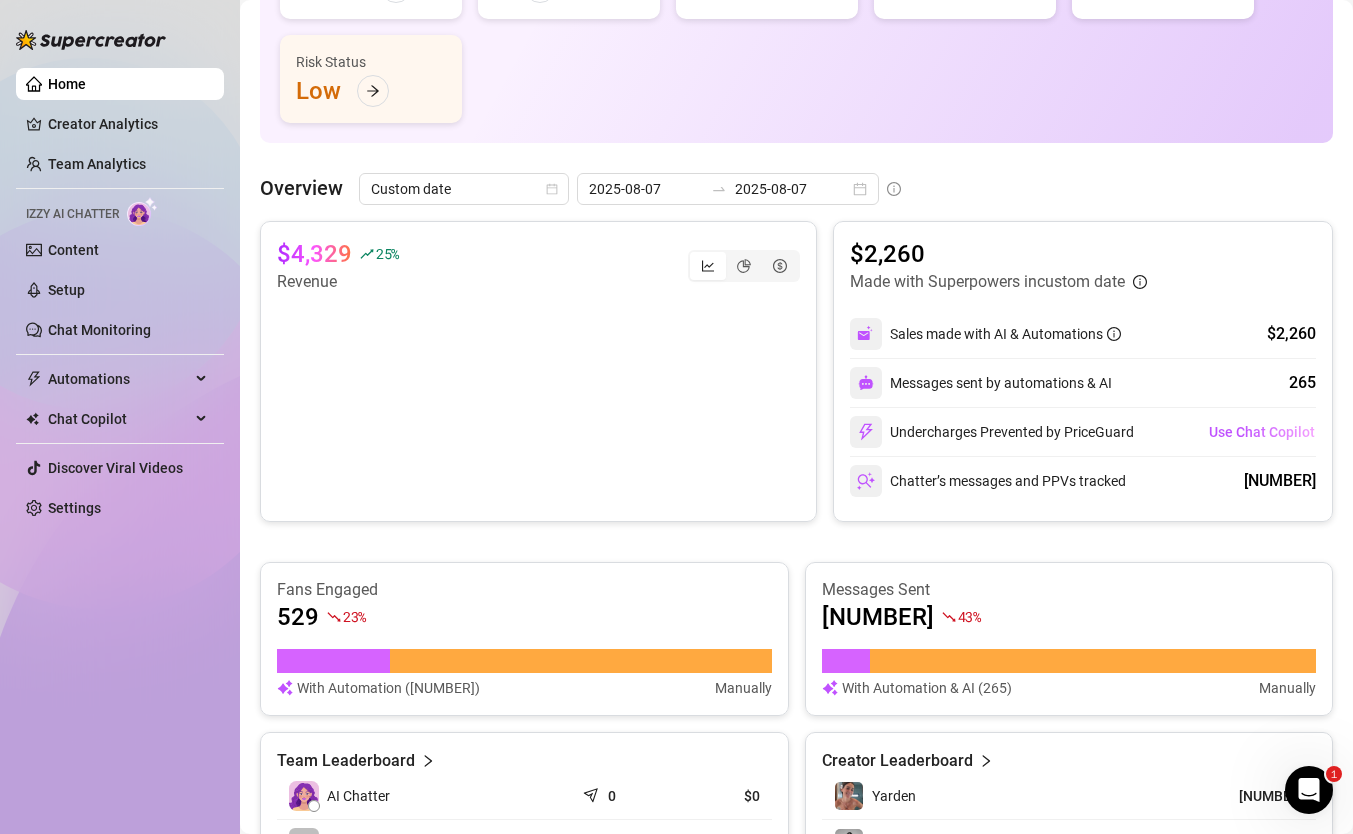 click on "👋 Hey,   [FIRST] [LAST] Check  OnlyElite.'s  achievements with Supercreator $[NUMBER] Agency Monthly Sales $[NUMBER] Creator Monthly Sales $[NUMBER] Creator Total Fans Live Metrics (Last Hour) 👩‍💻 Active Chatters [NUMBER] / [NUMBER] 😴 Snoozing Chatters [NUMBER] 💵 Sales $[NUMBER] 💬 Messages Sent [NUMBER] 📪 Unread Messages [NUMBER] Risk Status Low Overview Custom date [YEAR]-[MONTH]-[DAY] [YEAR]-[MONTH]-[DAY] $[NUMBER] [PERCENT] % Revenue $[NUMBER] Made with Superpowers in  custom date Sales made with AI & Automations $[NUMBER] Messages sent by automations & AI [NUMBER] Undercharges Prevented by PriceGuard Use Chat Copilot Chatter’s messages and PPVs tracked [NUMBER] Fans Engaged [NUMBER] [PERCENT] % With Automation   ([NUMBER]) Manually Messages Sent [NUMBER] [PERCENT] % With Automation & AI   ([NUMBER]) Manually Team Leaderboard AI Chatter [NUMBER] $[NUMBER]  d. [NUMBER] $[NUMBER] [FIRST] [LAST] [NUMBER] $[NUMBER] Chap צ. [NUMBER] $[NUMBER] [FIRST] [LAST] [NUMBER] $[NUMBER] [NUMBER] [NUMBER] [NUMBER] [NUMBER] Creator Leaderboard [FIRST] $[NUMBER] A $[NUMBER] [FIRST] $[NUMBER] [FIRST] $[NUMBER] [FIRST] $[NUMBER] [NUMBER] [NUMBER] Important Events All Highlights ( [NUMBER] ) Type Alert Account Time Actions Dismiss All Highlight" at bounding box center [796, 534] 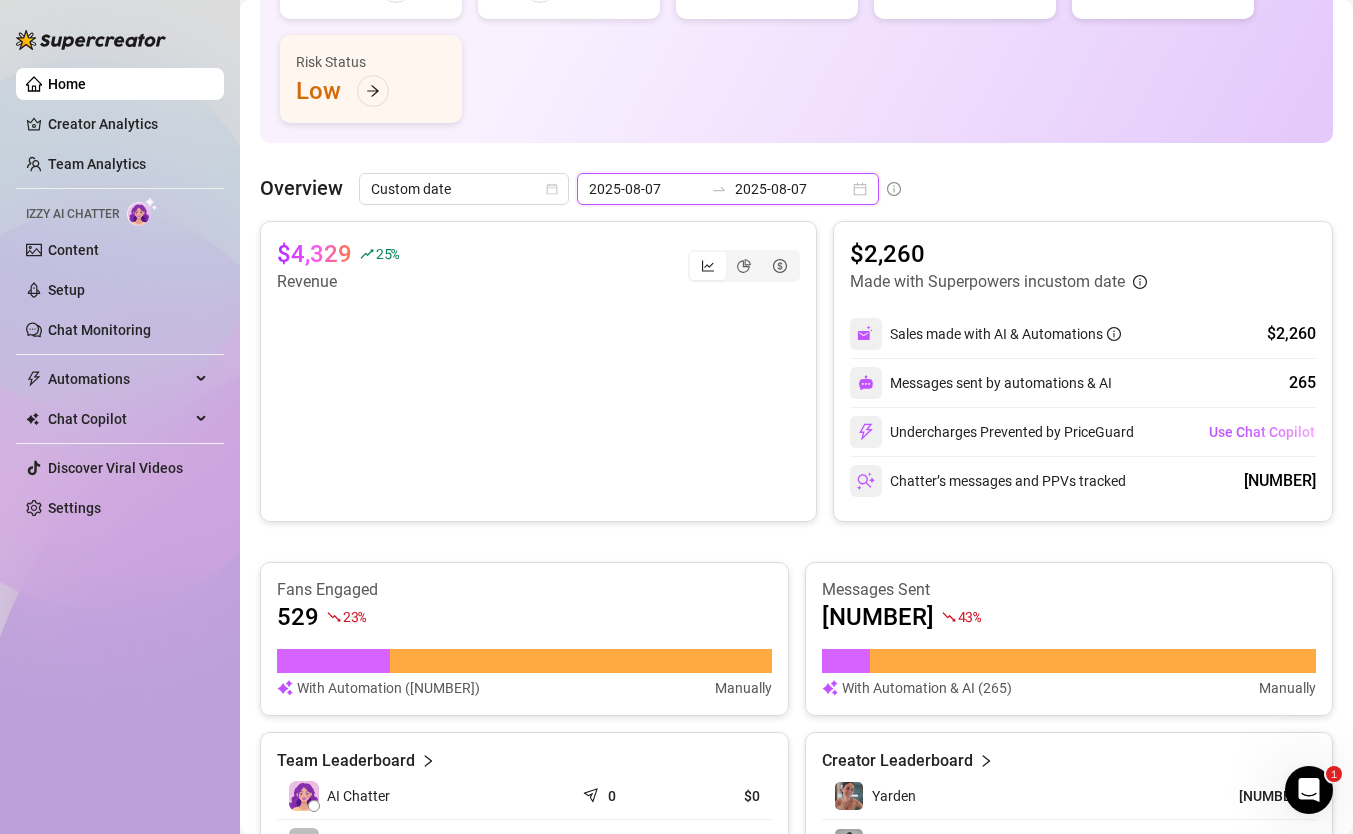 click on "2025-08-07" at bounding box center (792, 189) 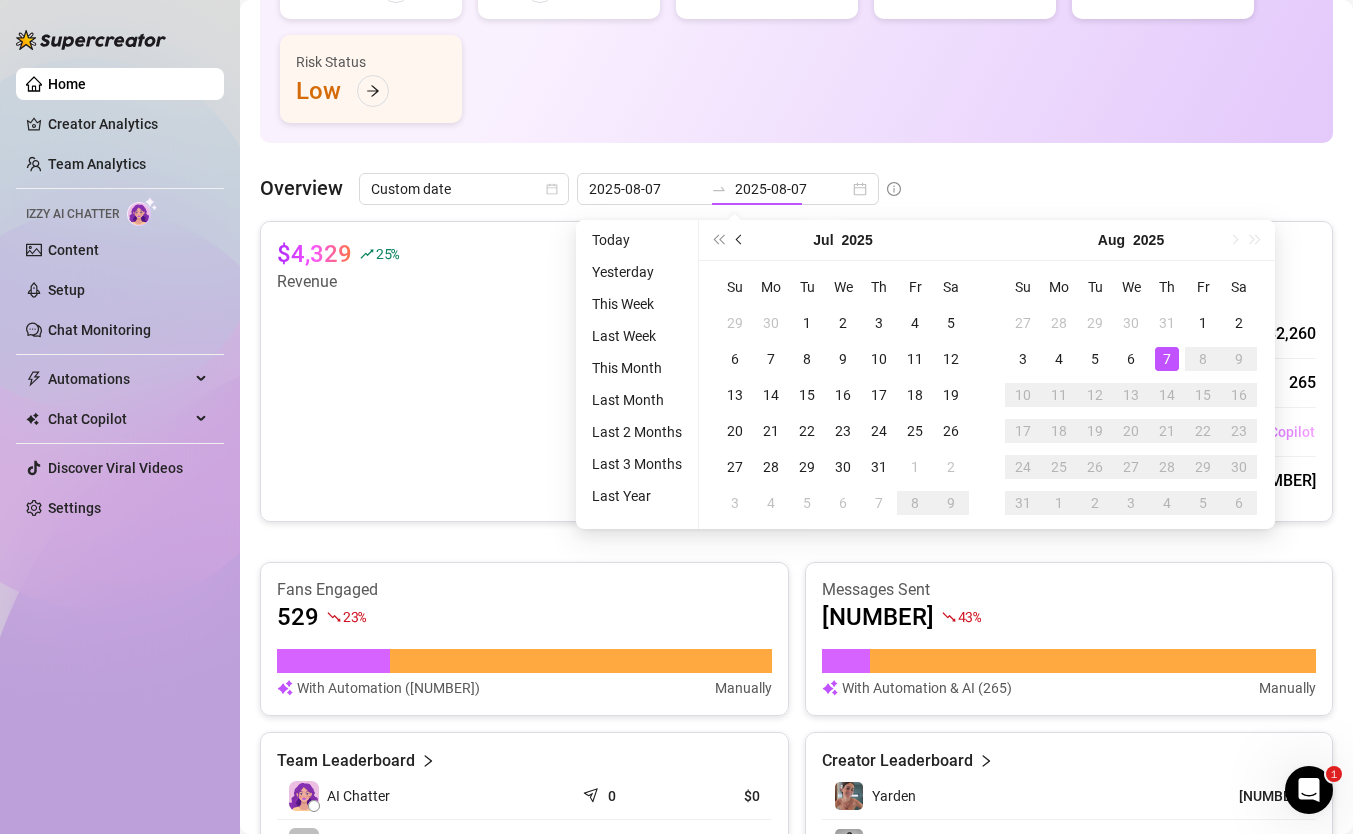 click at bounding box center [740, 240] 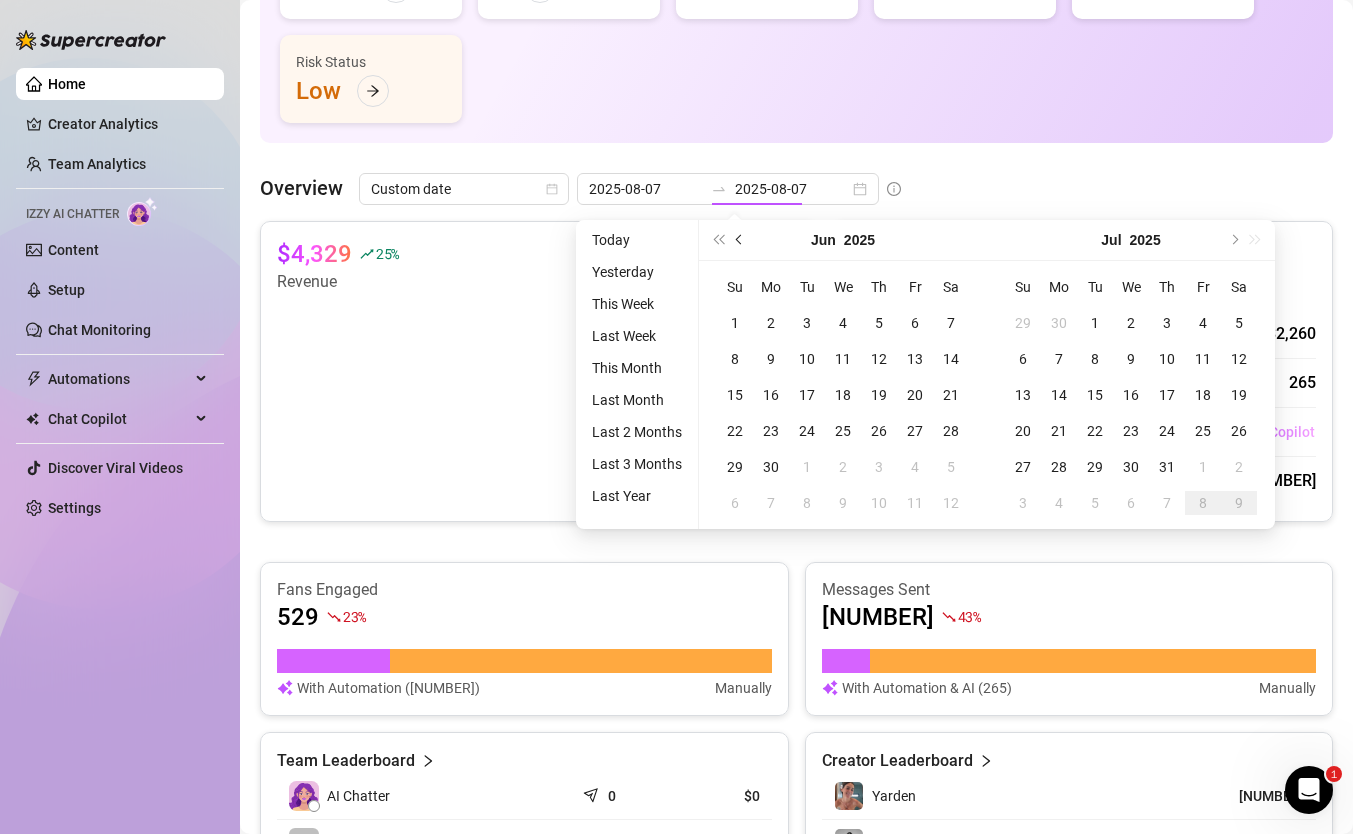 click at bounding box center [740, 240] 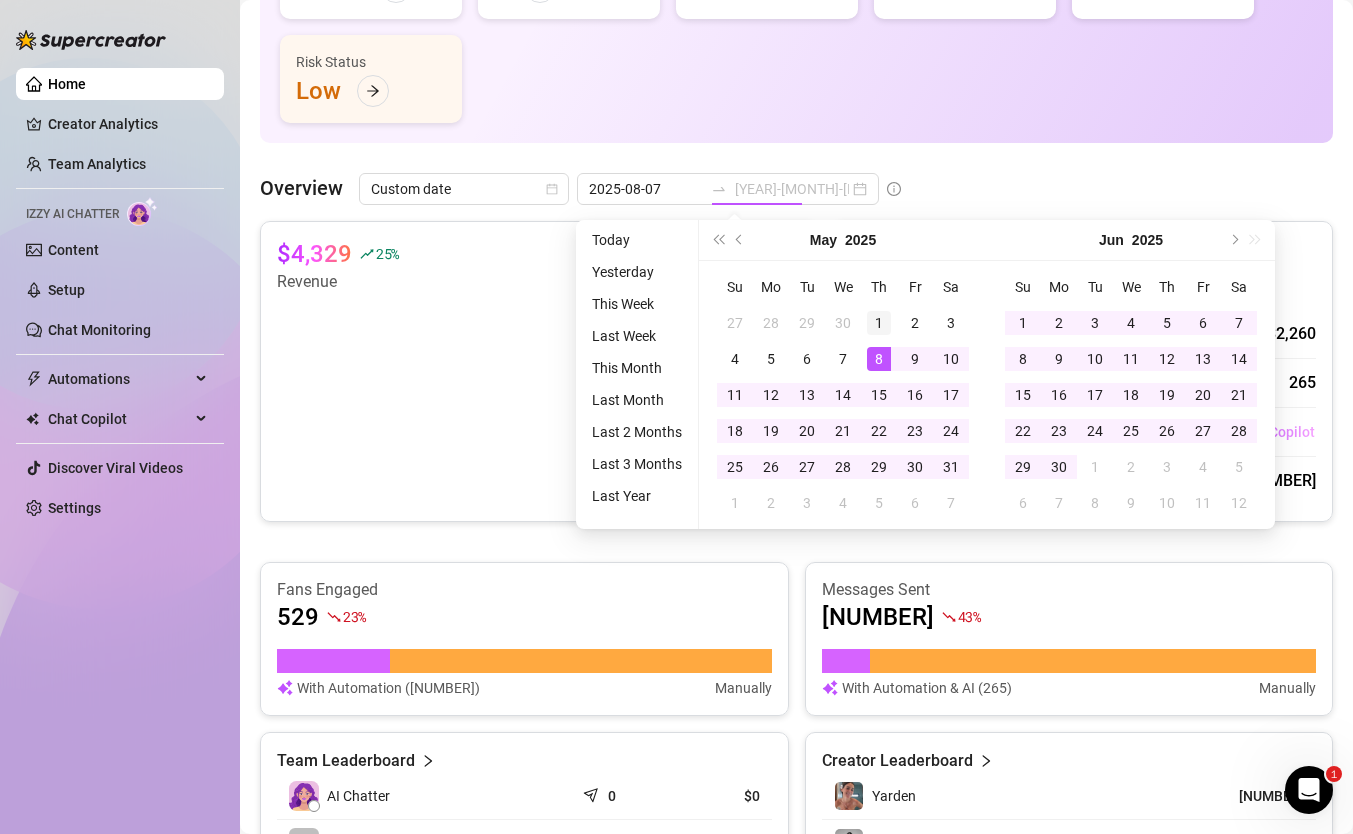 type on "[YEAR]-[MONTH]-[DAY]" 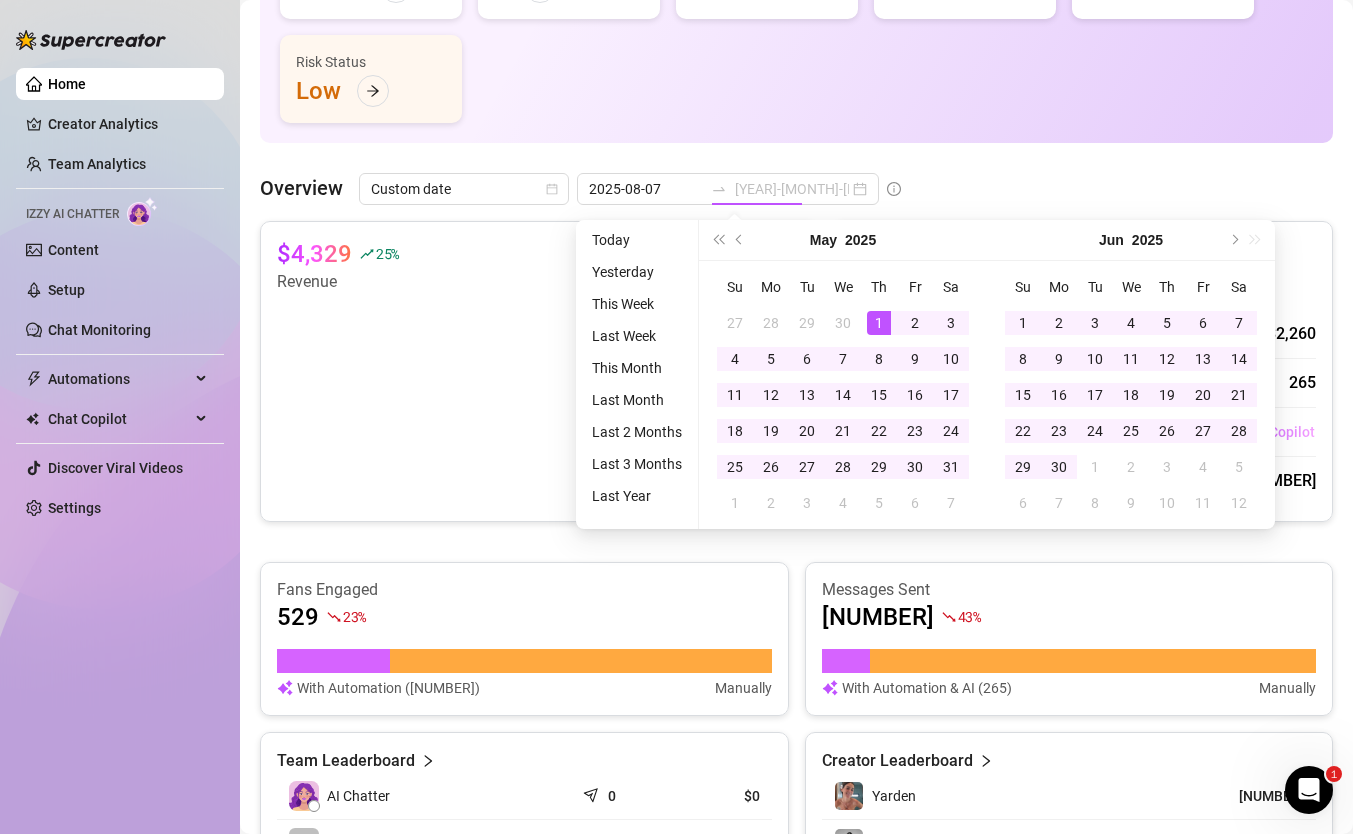 click on "1" at bounding box center (879, 323) 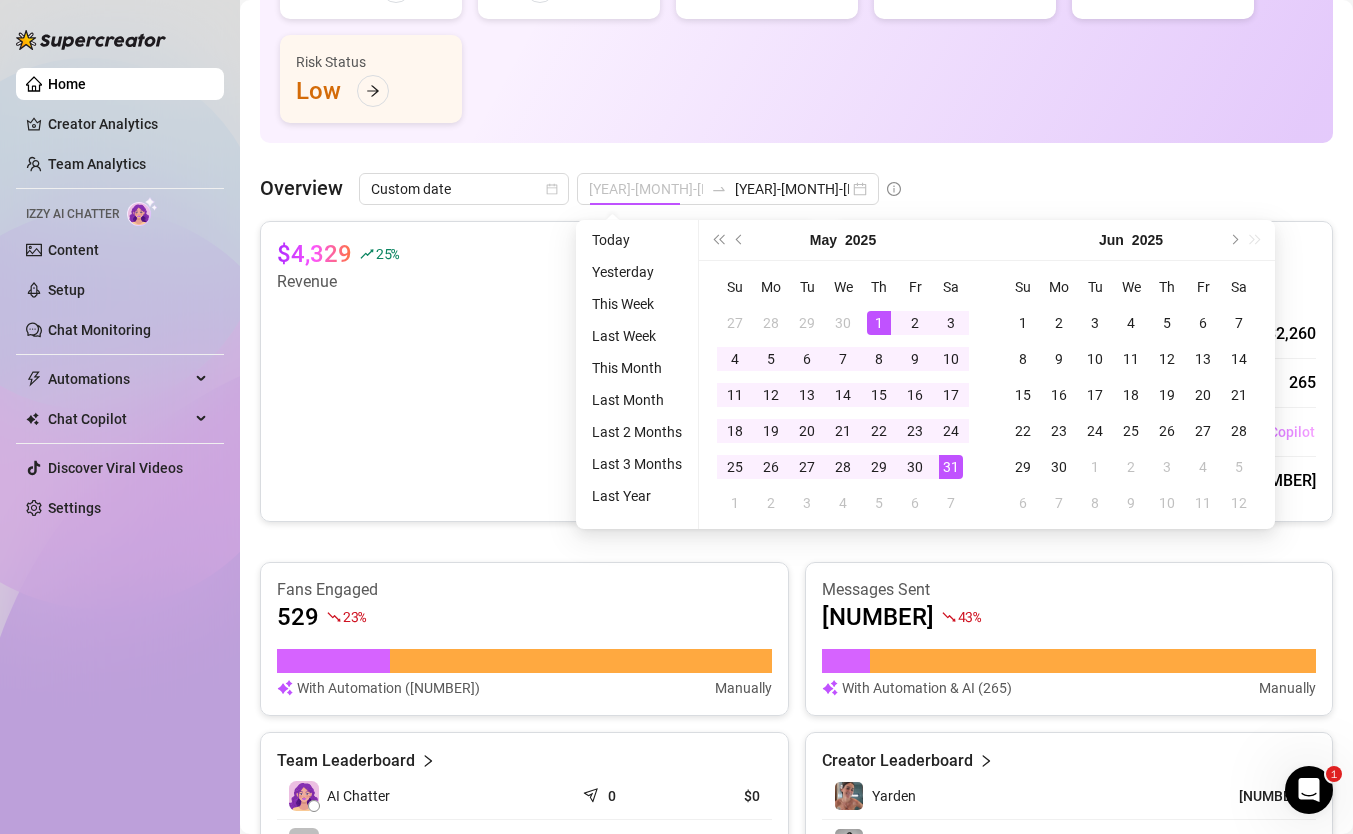 click on "31" at bounding box center (951, 467) 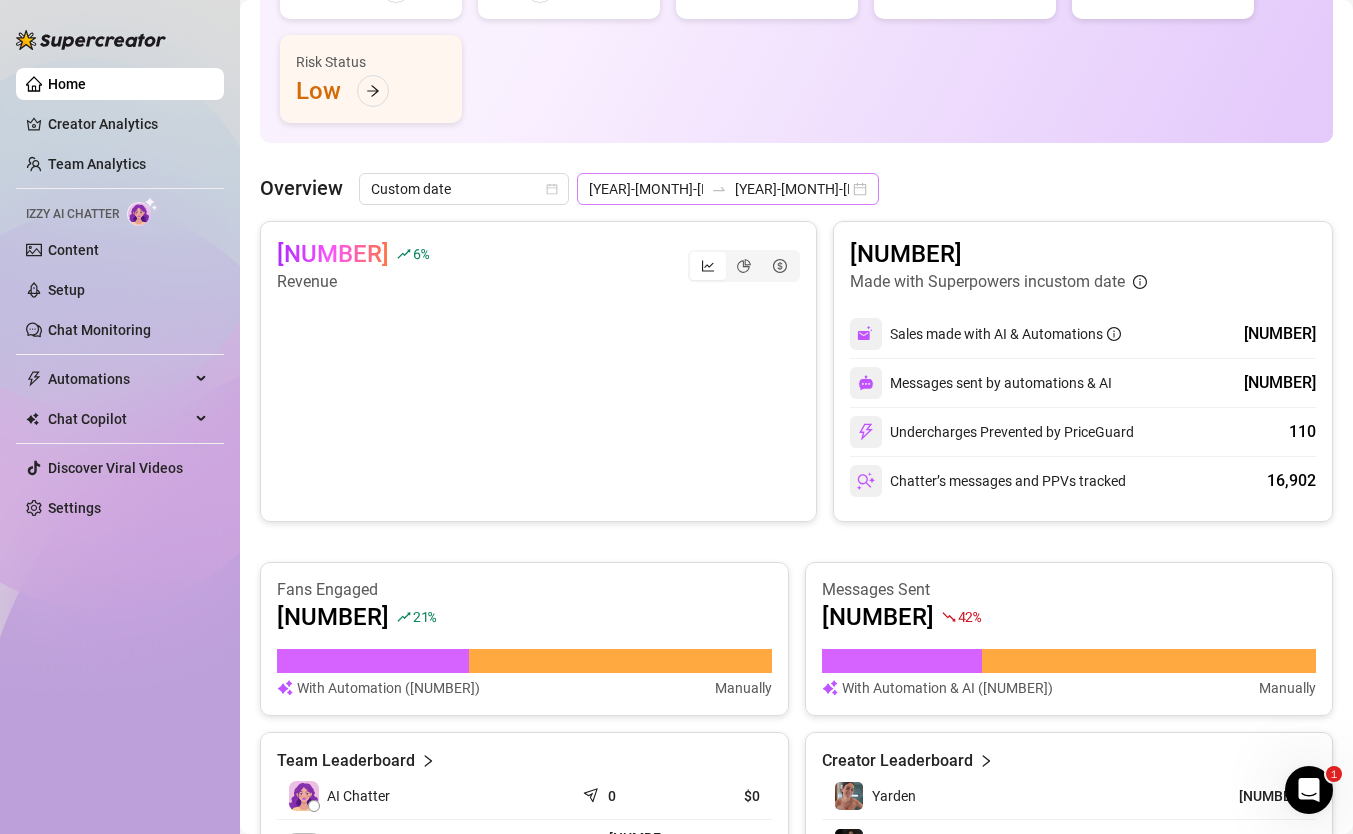 click on "[YEAR]-[MONTH]-[DAY] [YEAR]-[MONTH]-[DAY]" at bounding box center (728, 189) 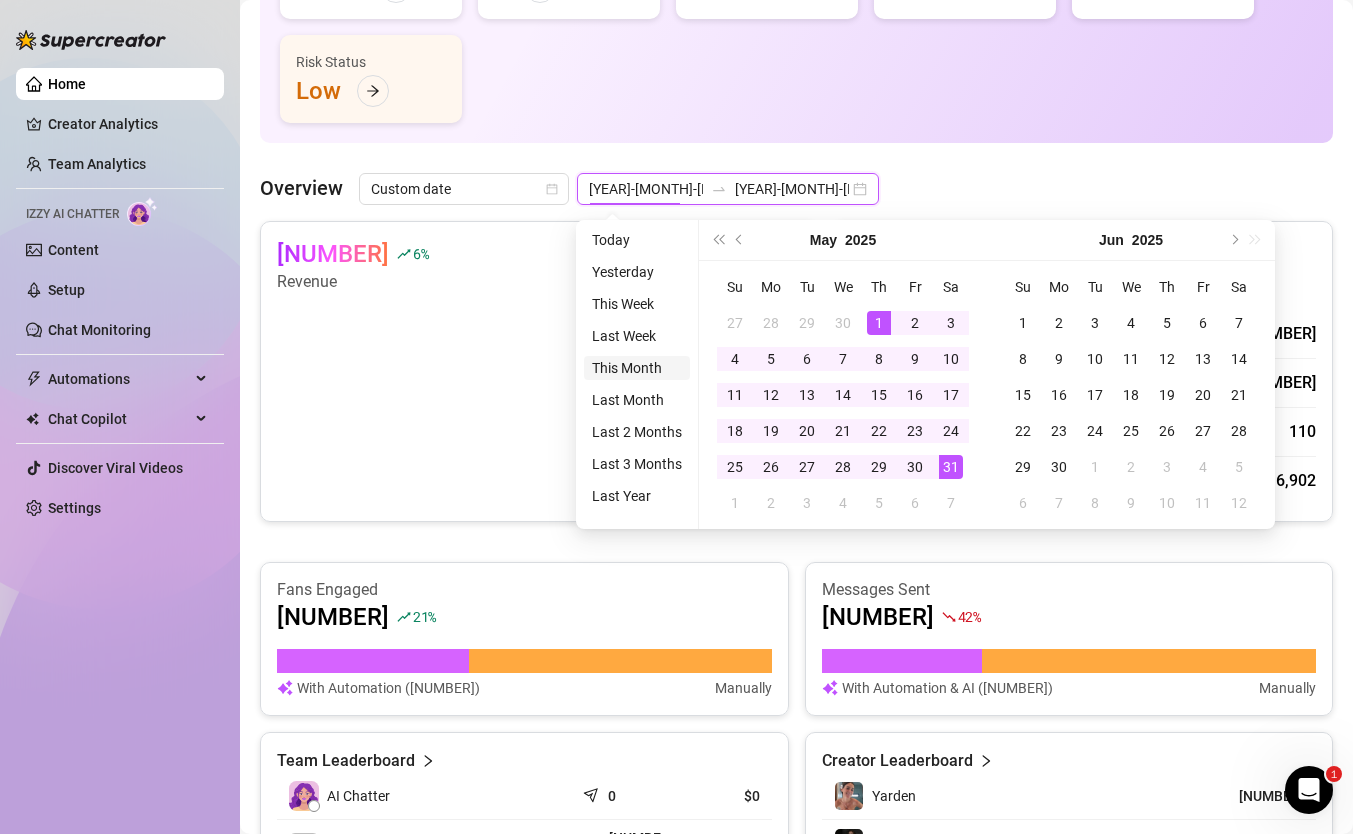 type on "2025-08-01" 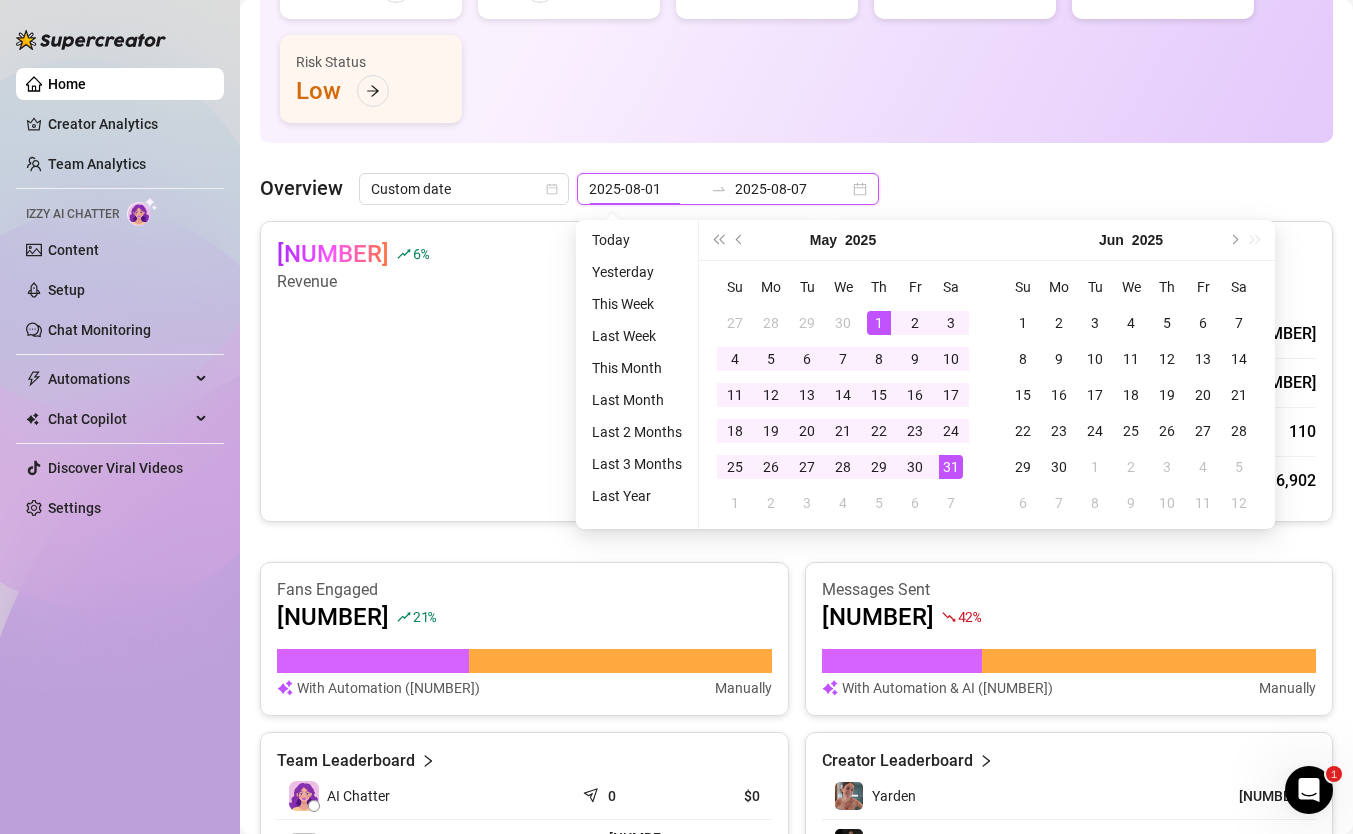 type on "[YEAR]-[MONTH]-[DAY]" 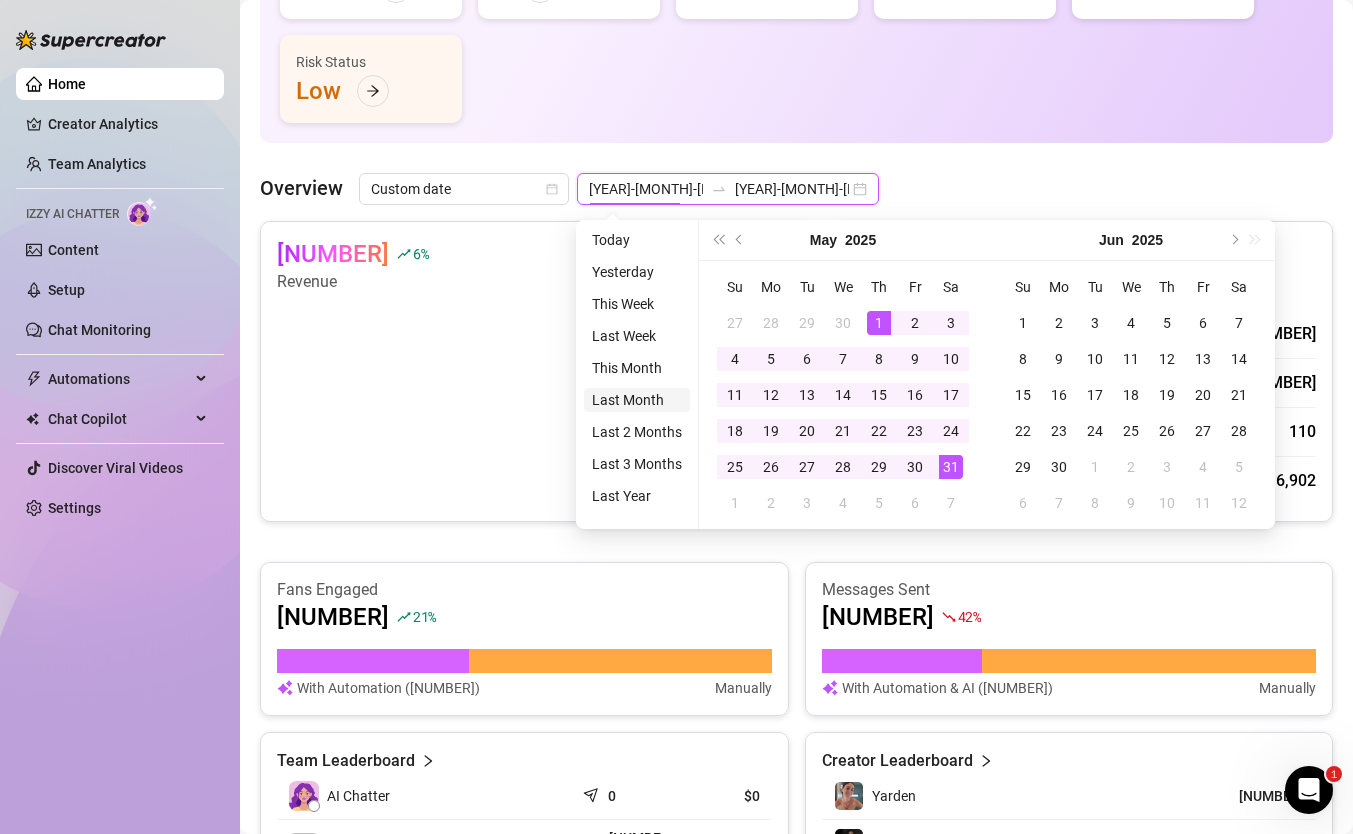 type on "[YEAR]-[MONTH]-[DAY]" 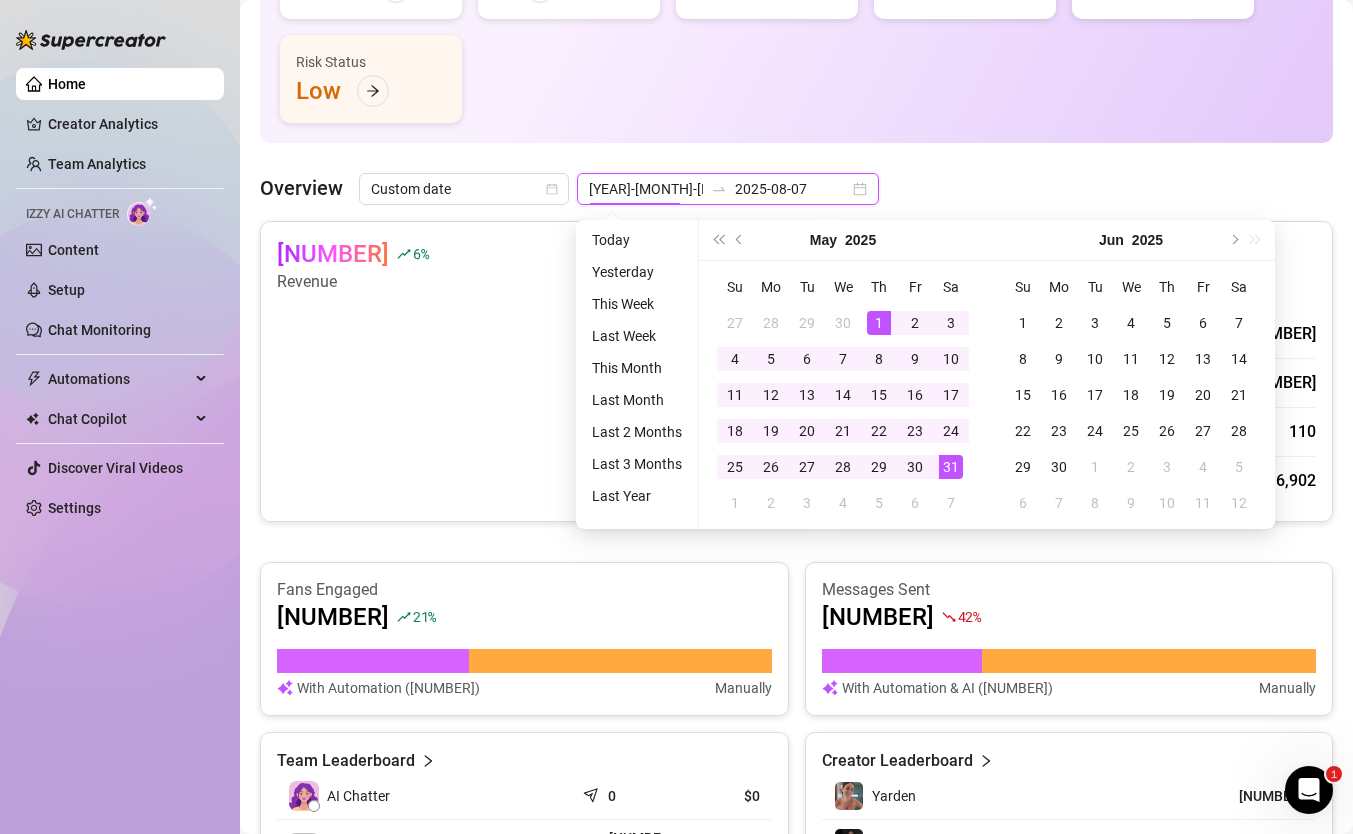 type on "[YEAR]-[MONTH]-[DAY]" 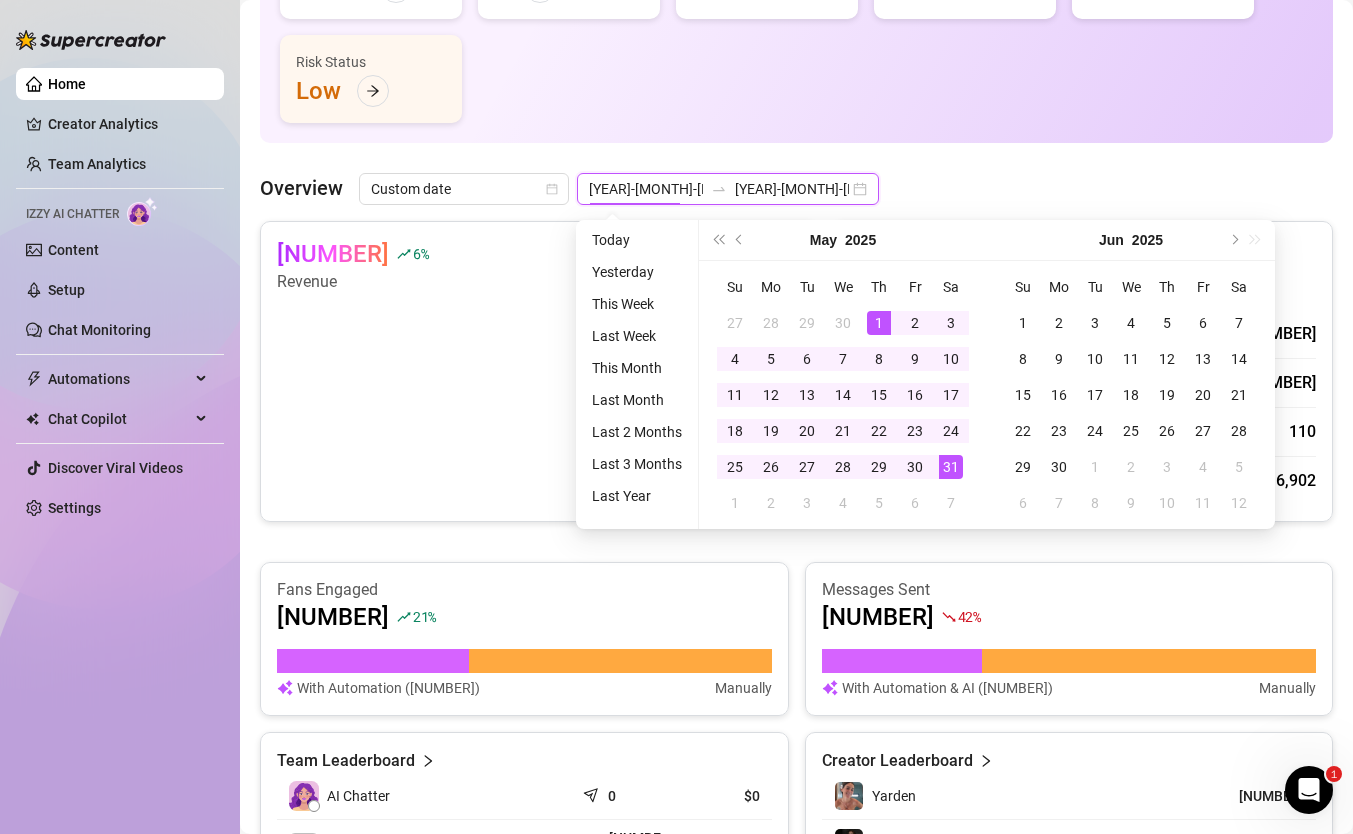 type on "2025-06-07" 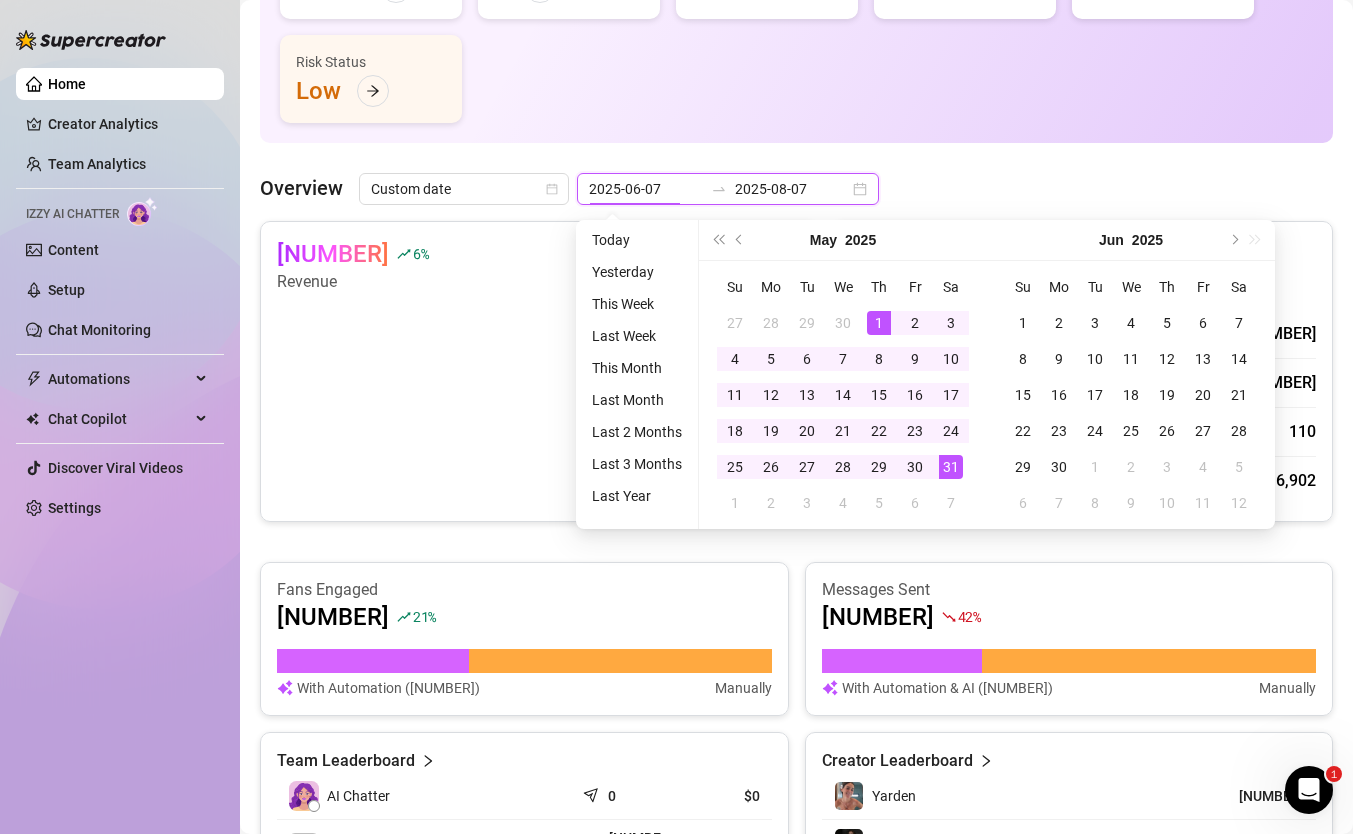 type on "[YEAR]-[MONTH]-[DAY]" 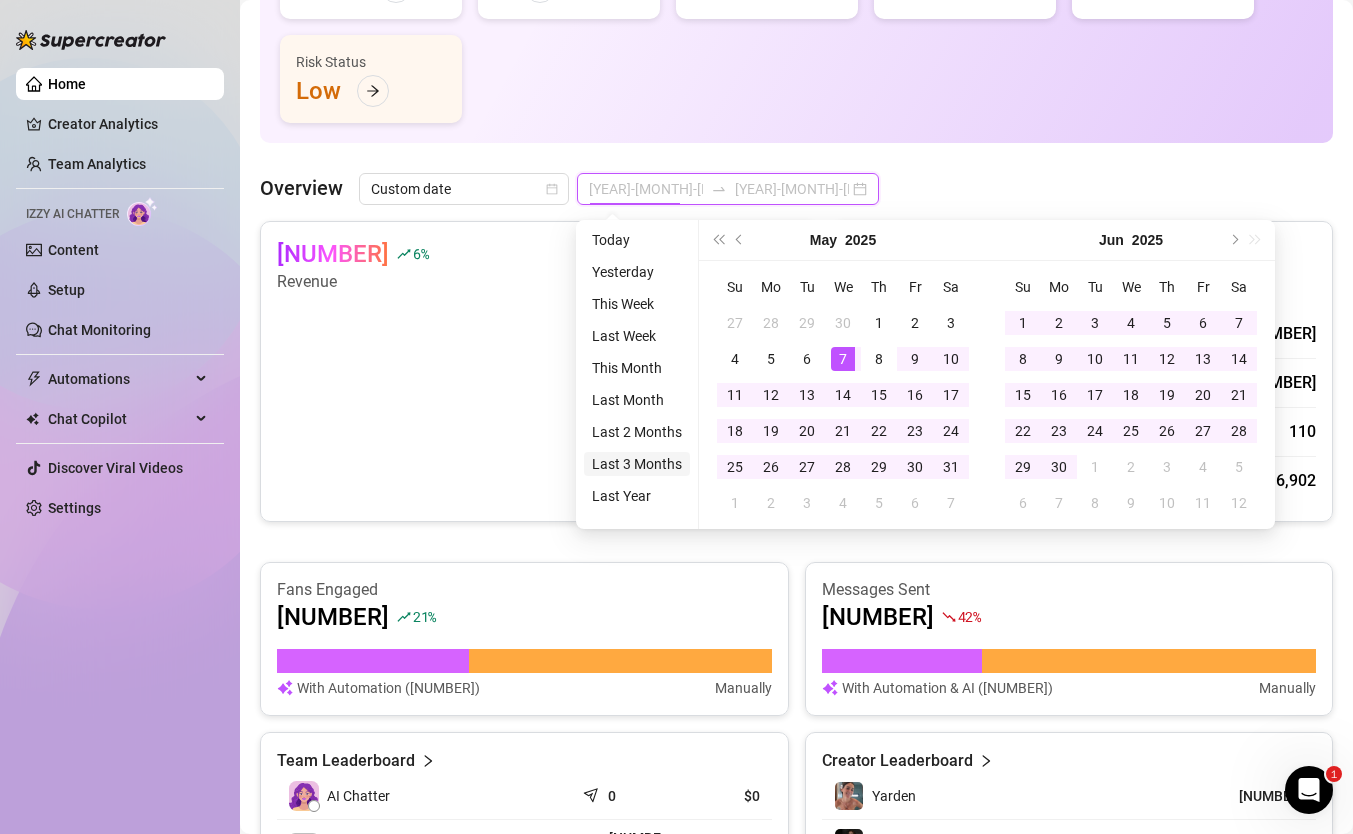type on "[YEAR]-[MONTH]-[DAY]" 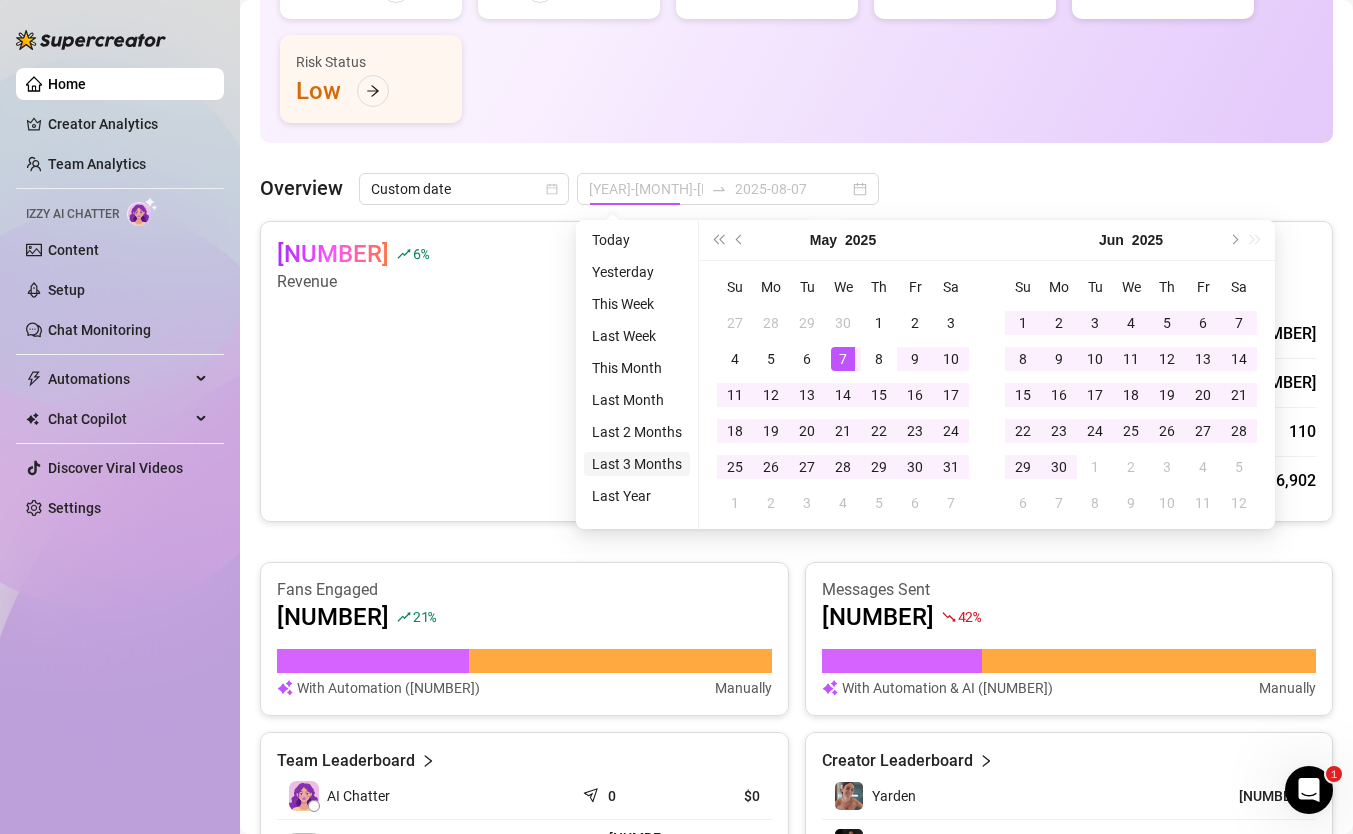 click on "Last 3 Months" at bounding box center [637, 464] 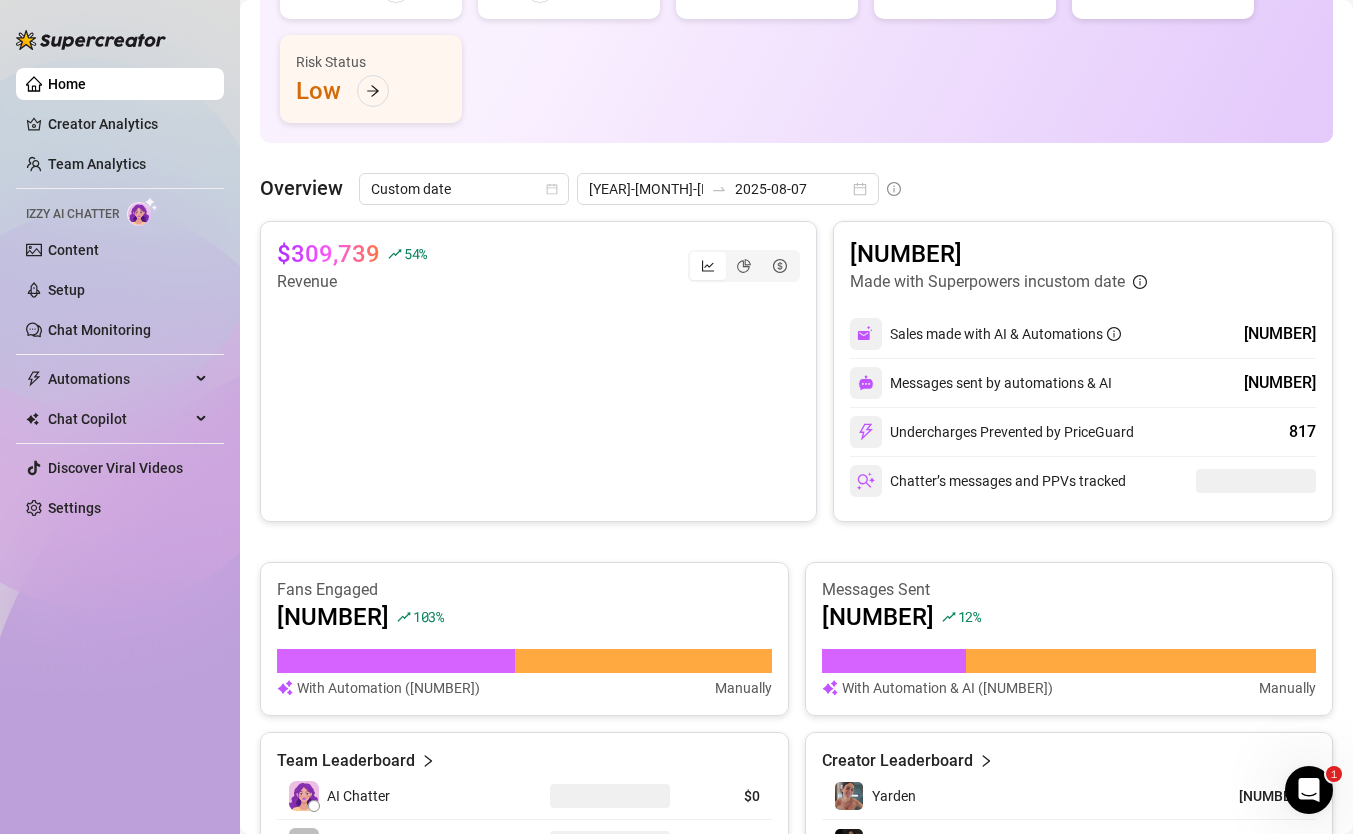 click at bounding box center (538, 394) 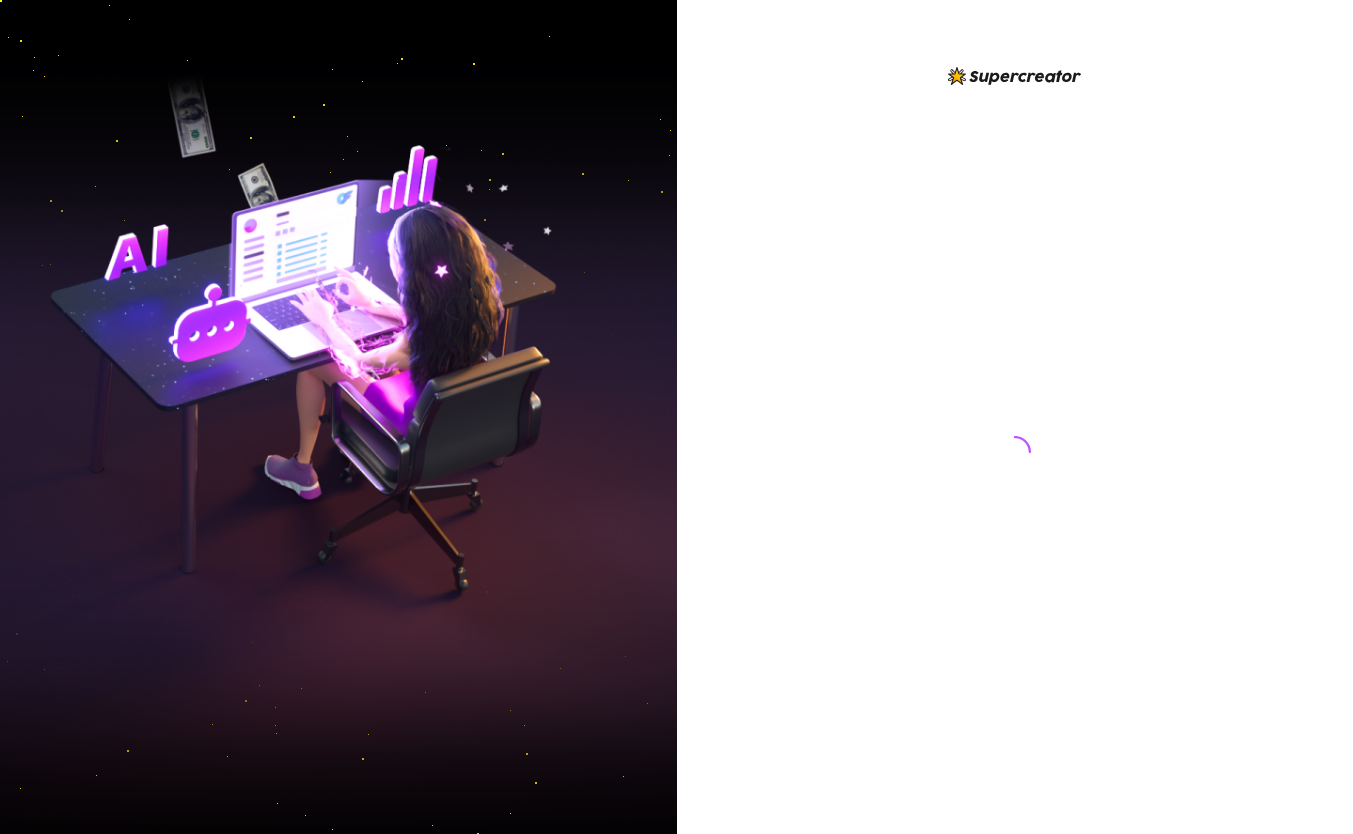 scroll, scrollTop: 0, scrollLeft: 0, axis: both 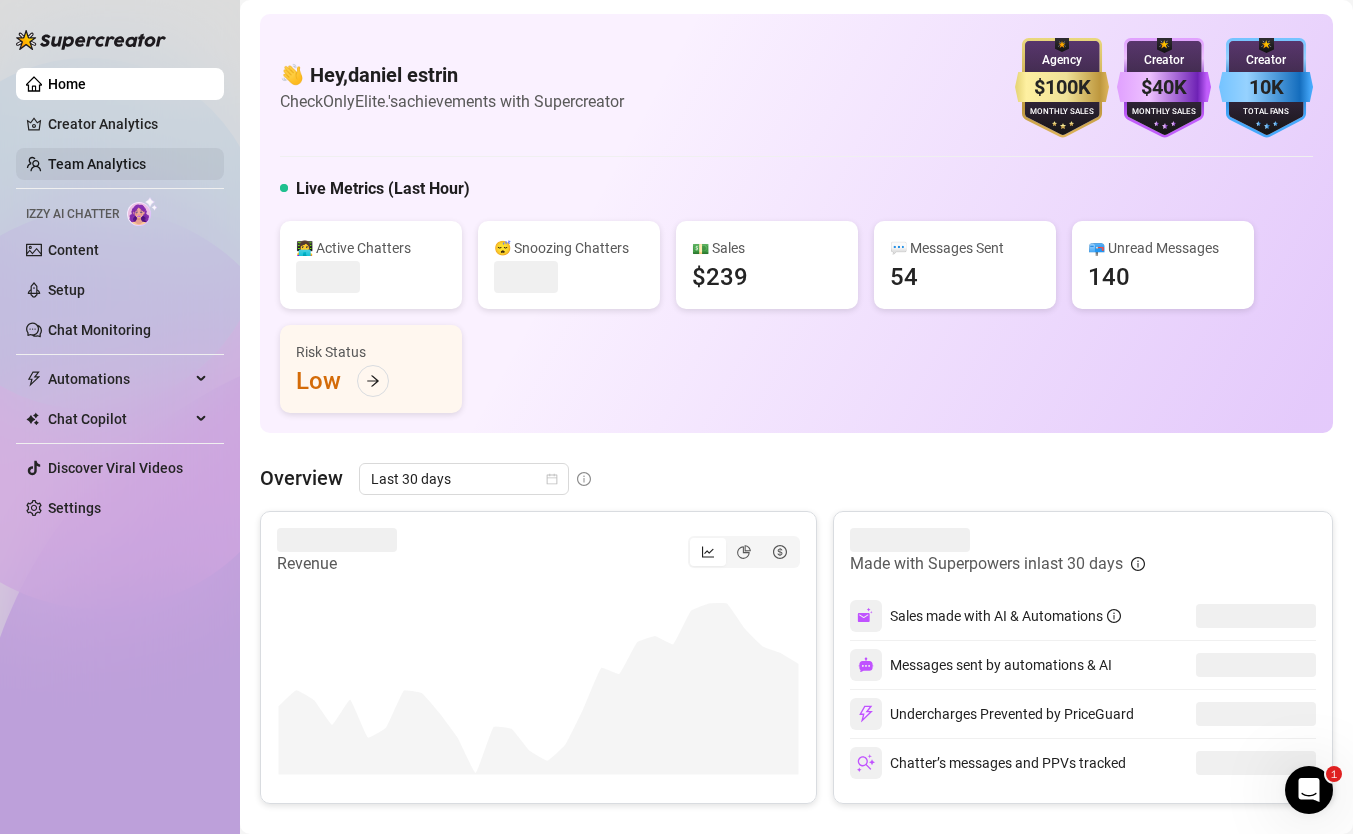 click on "Team Analytics" at bounding box center (97, 164) 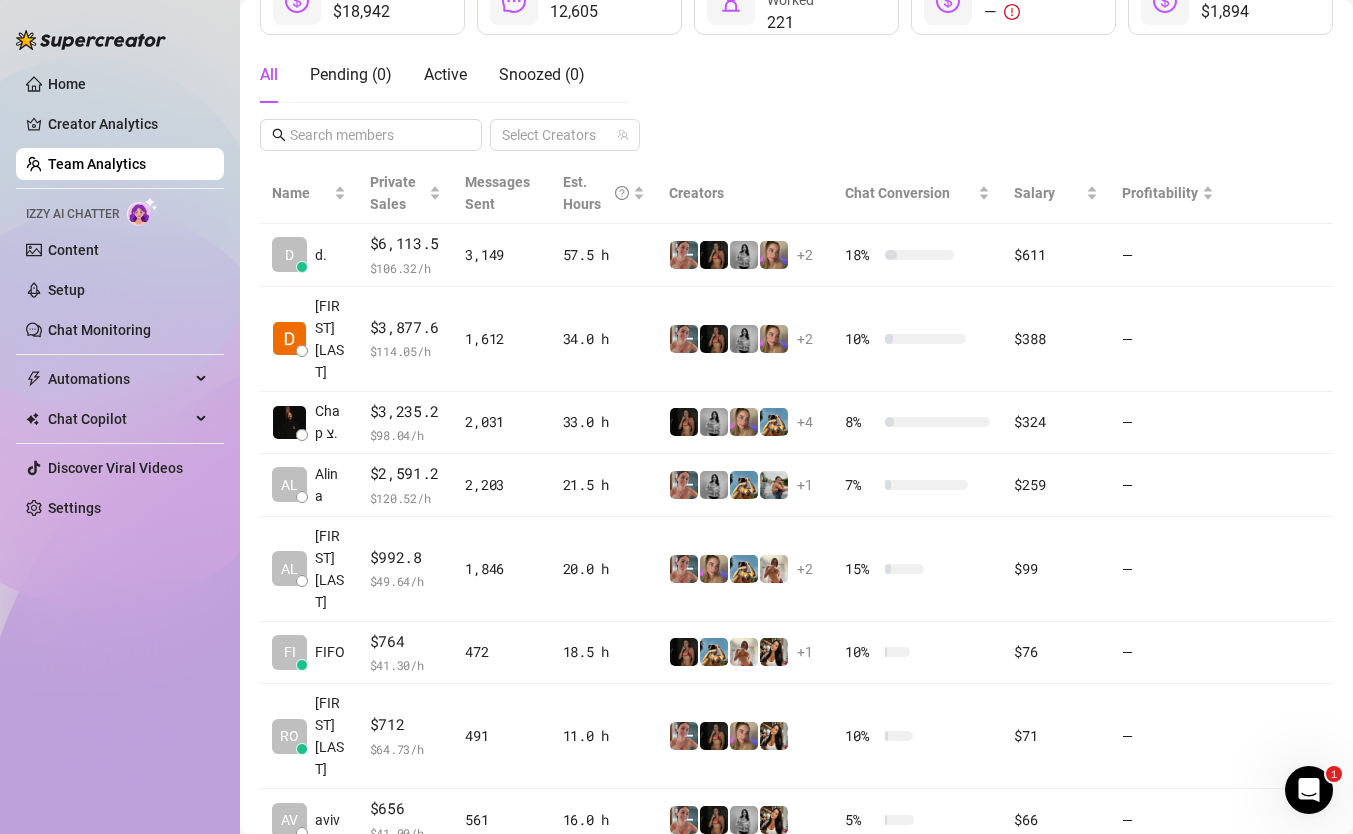 scroll, scrollTop: 320, scrollLeft: 0, axis: vertical 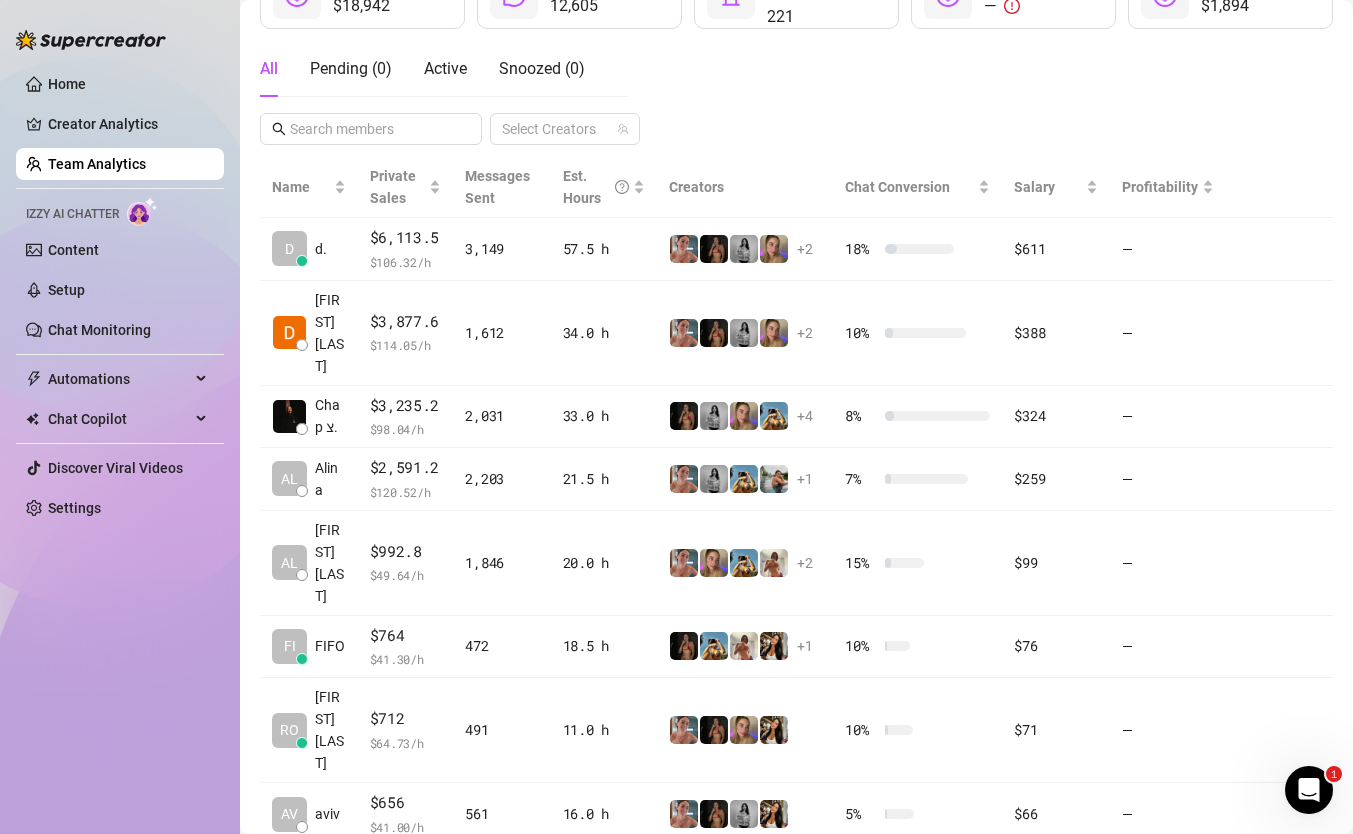 click on "$0 $ 0.00 /h" at bounding box center (406, 887) 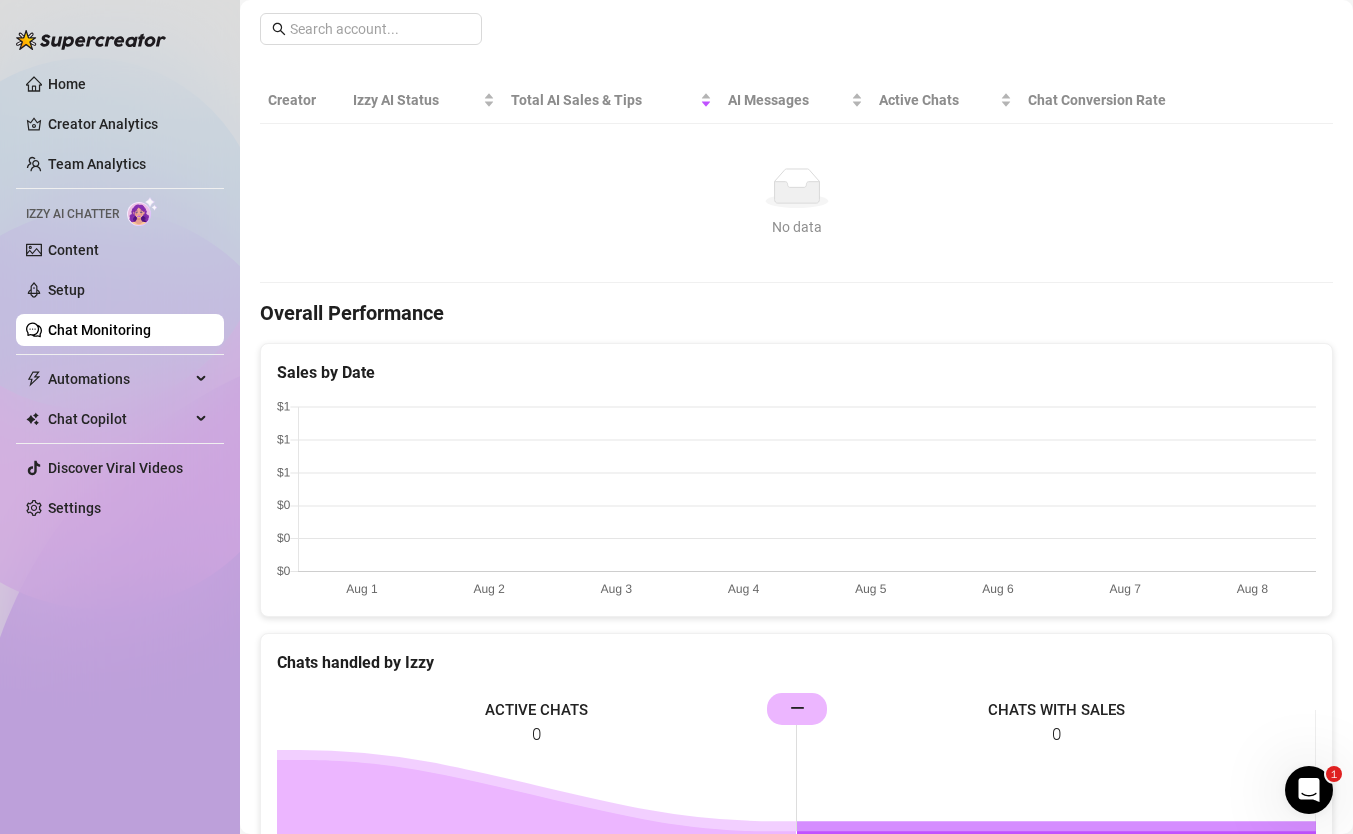 scroll, scrollTop: 0, scrollLeft: 0, axis: both 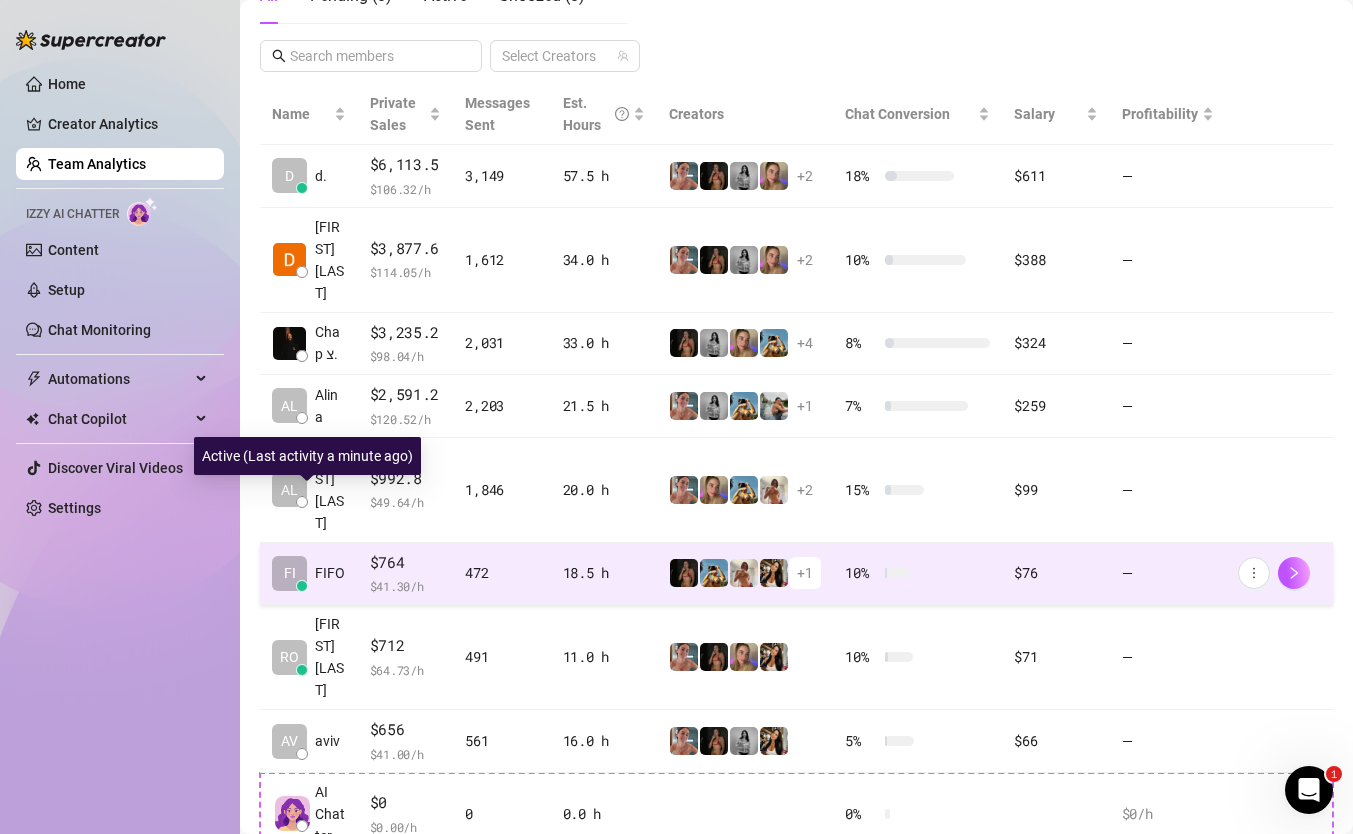 click on "$ 41.30 /h" at bounding box center (406, 586) 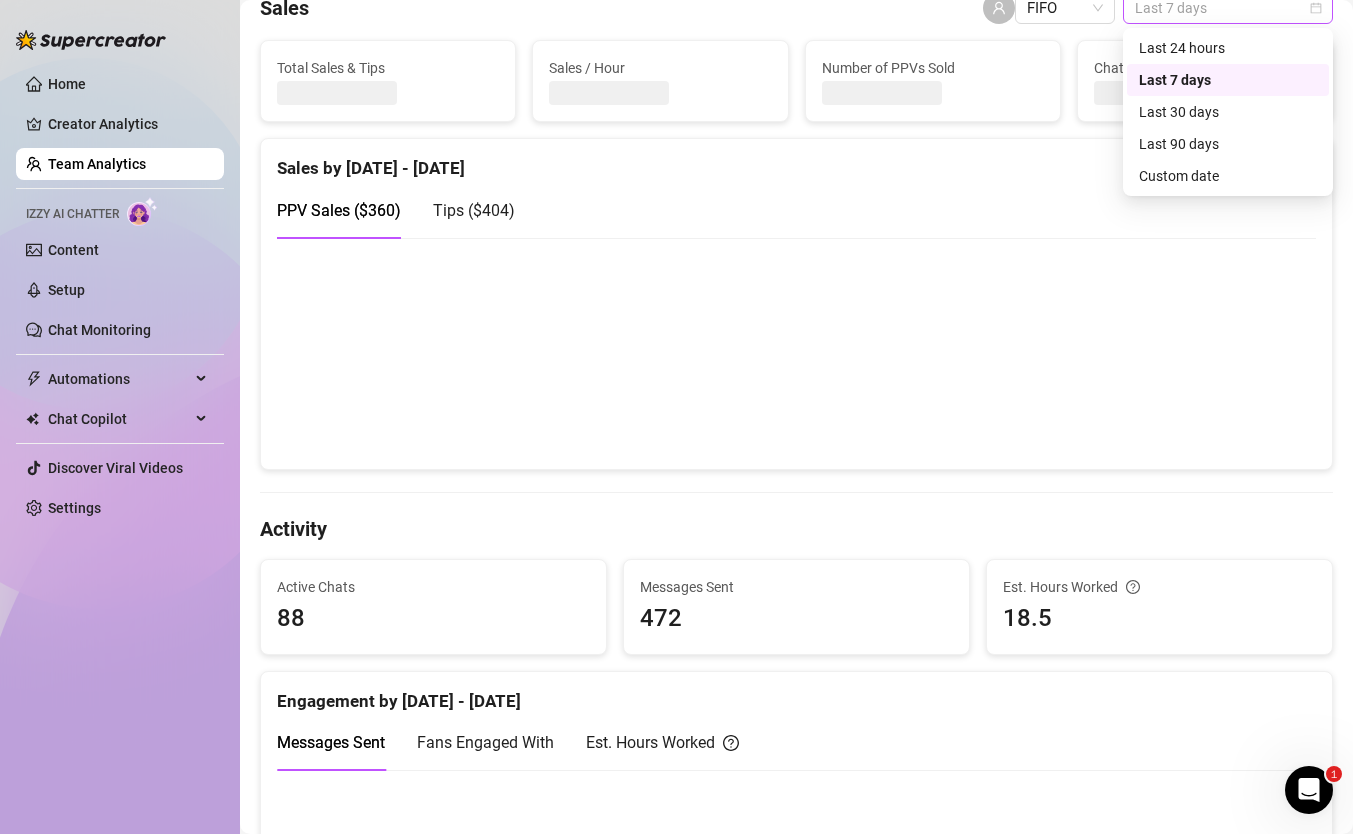 click on "Last 7 days" at bounding box center (1228, 8) 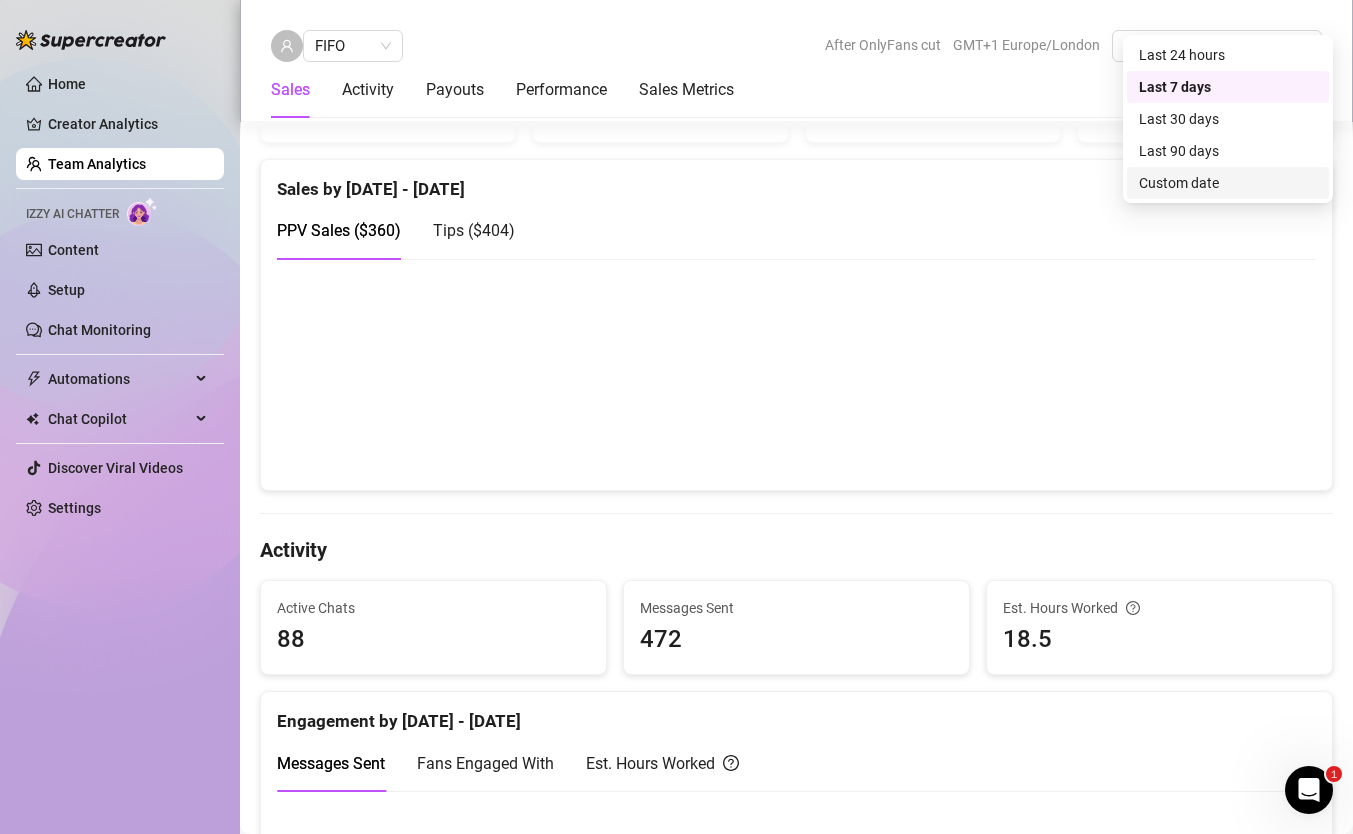 click on "Custom date" at bounding box center (1228, 183) 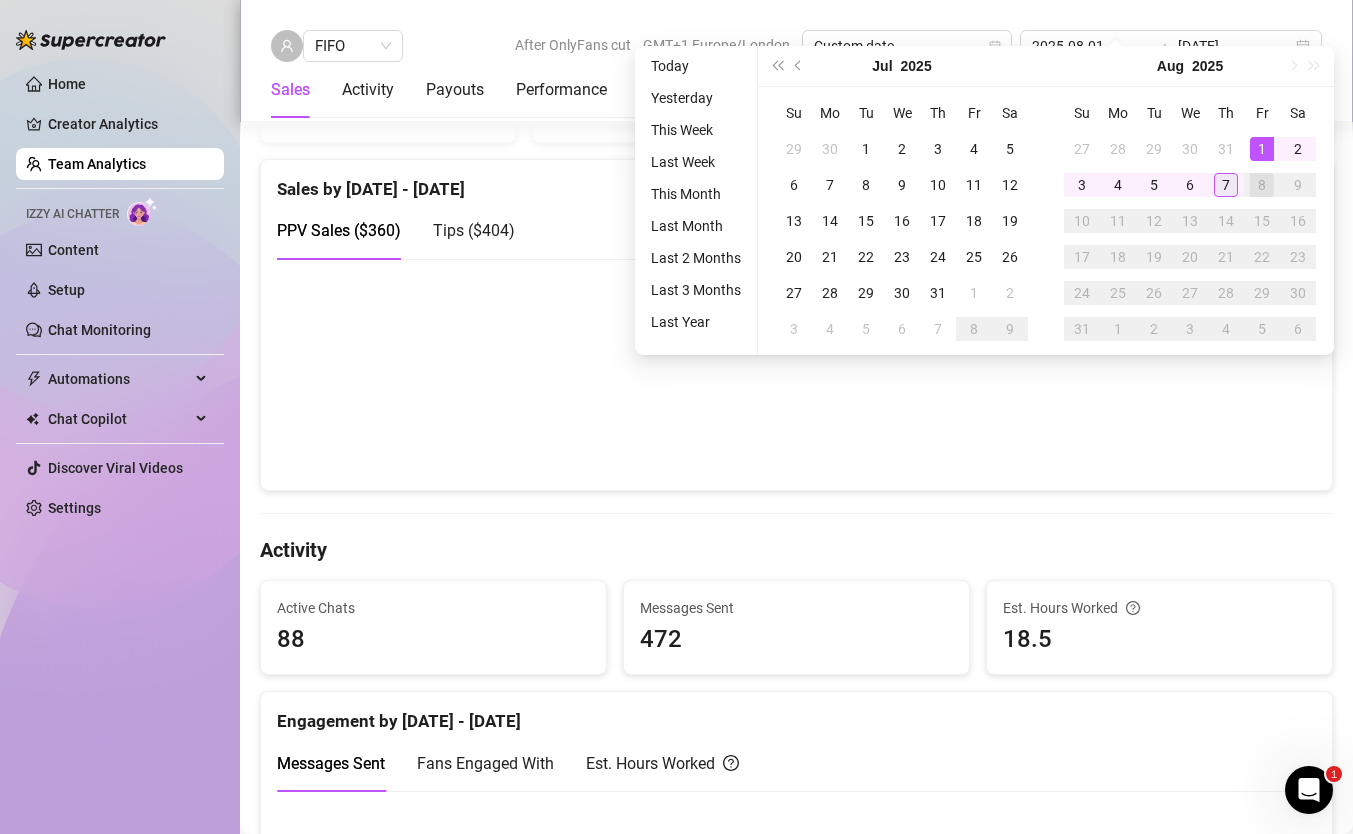 type on "2025-08-07" 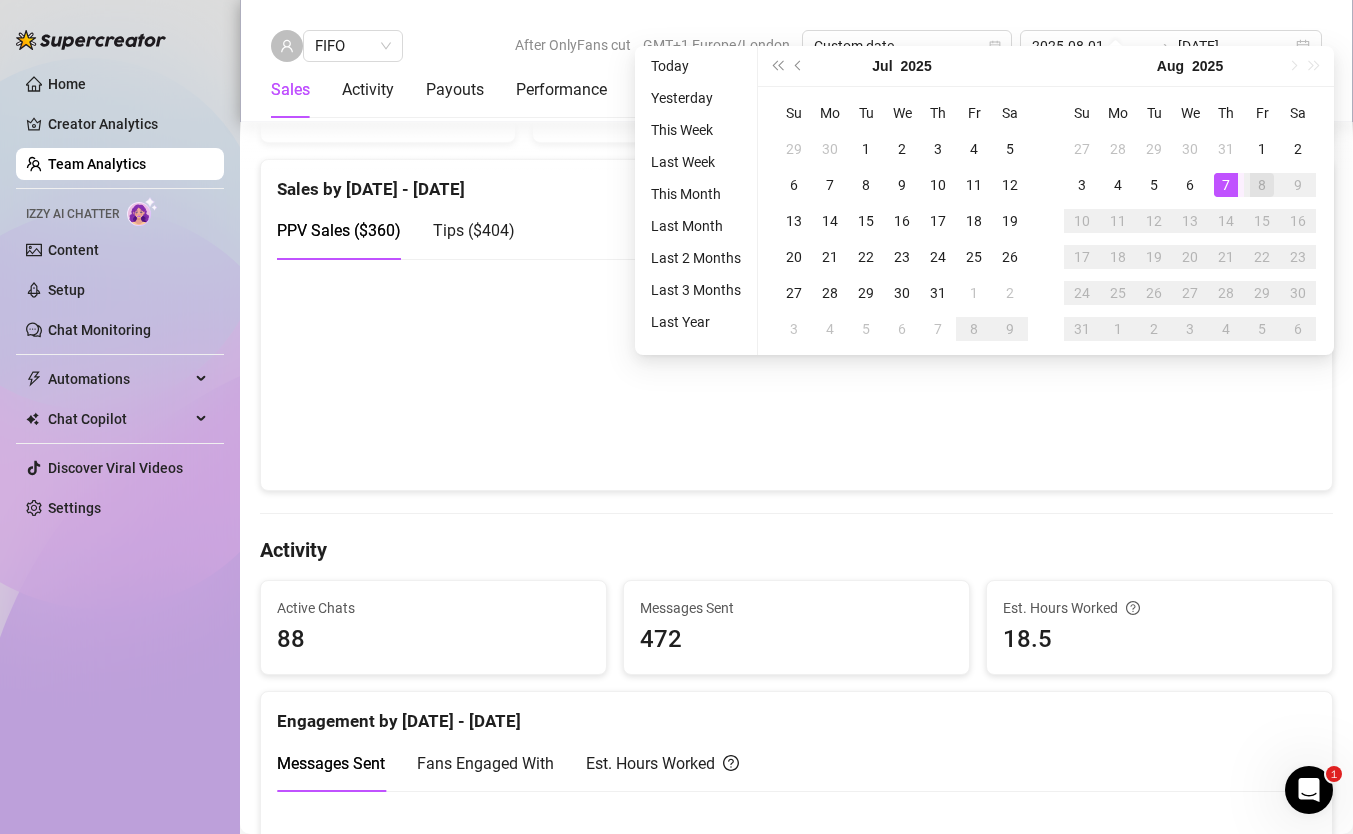 click on "7" at bounding box center [1226, 185] 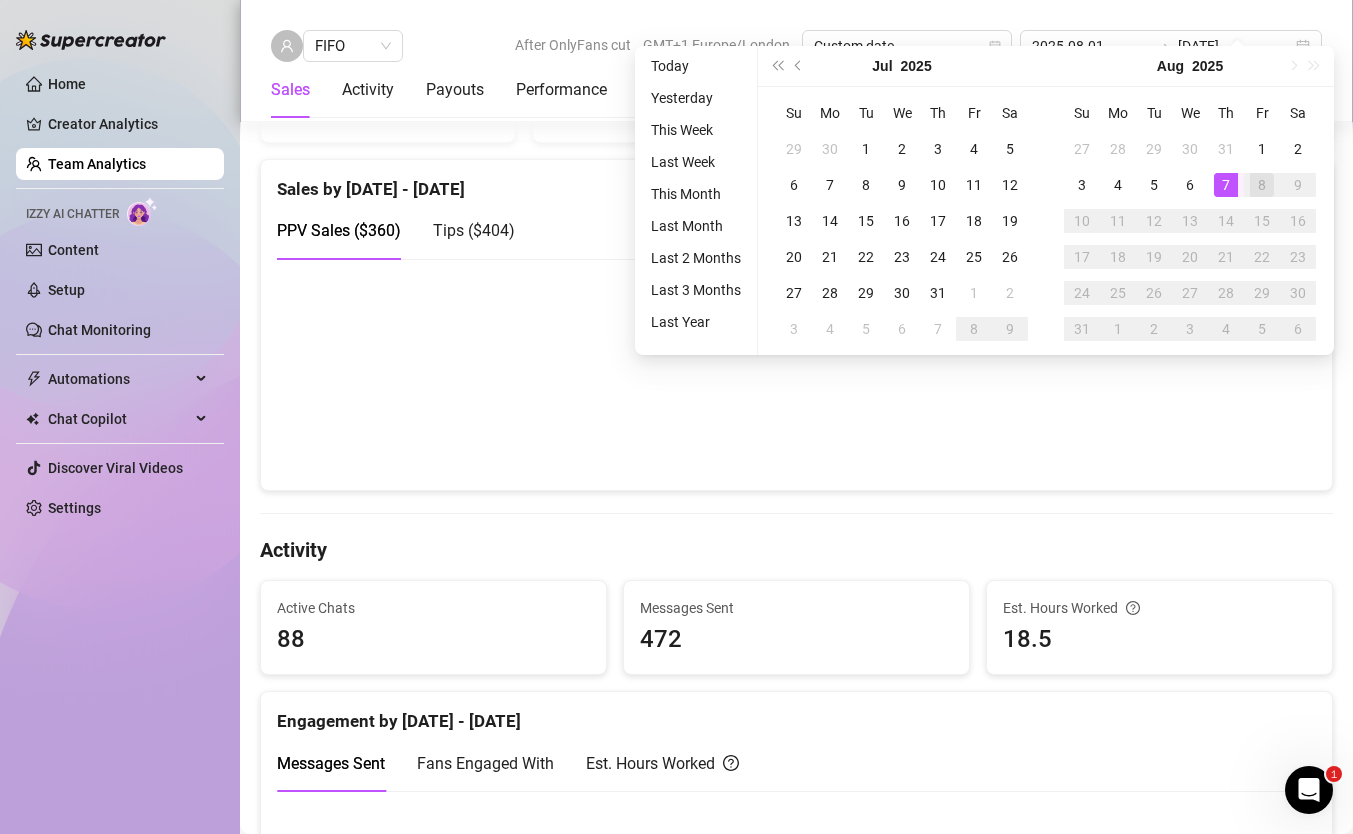 type on "2025-08-07" 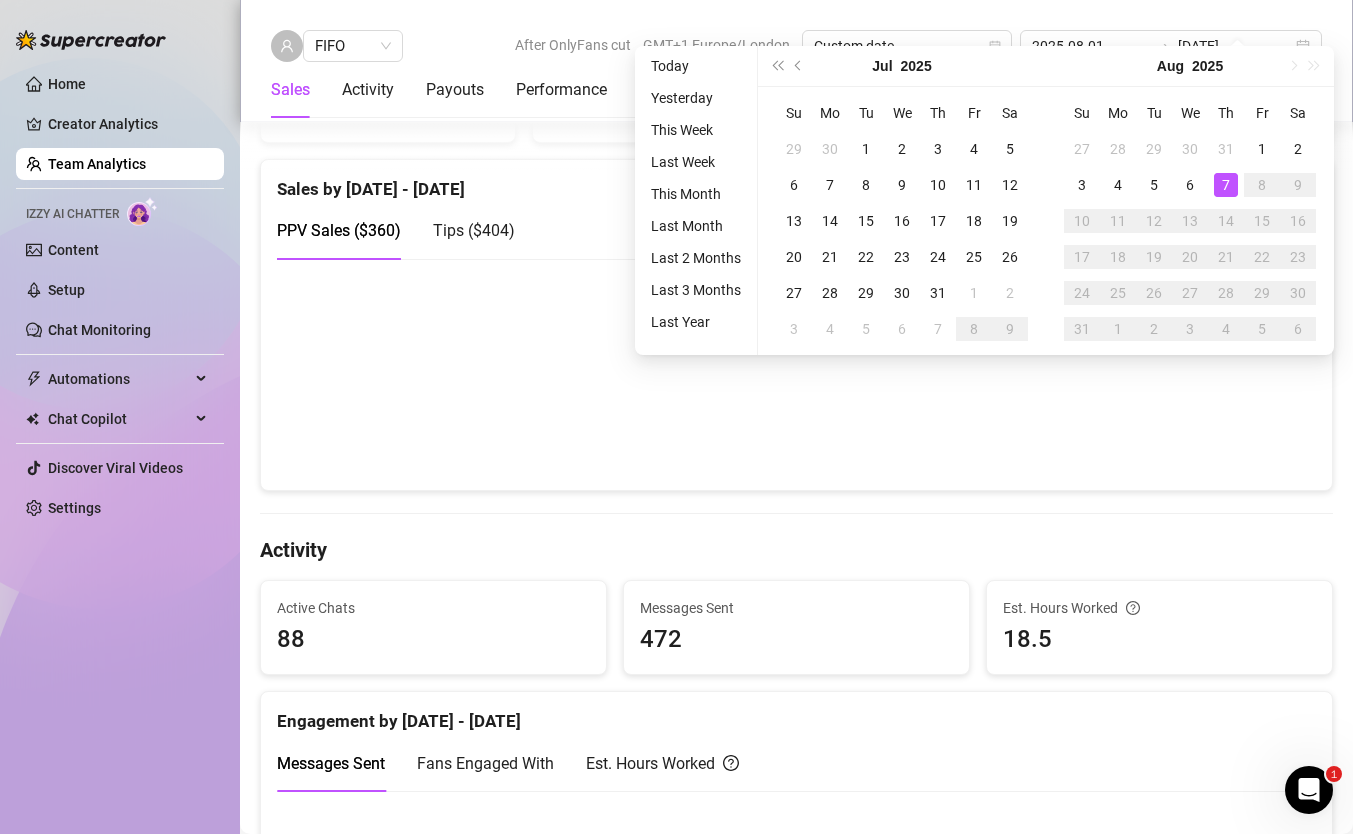 click on "7" at bounding box center [1226, 185] 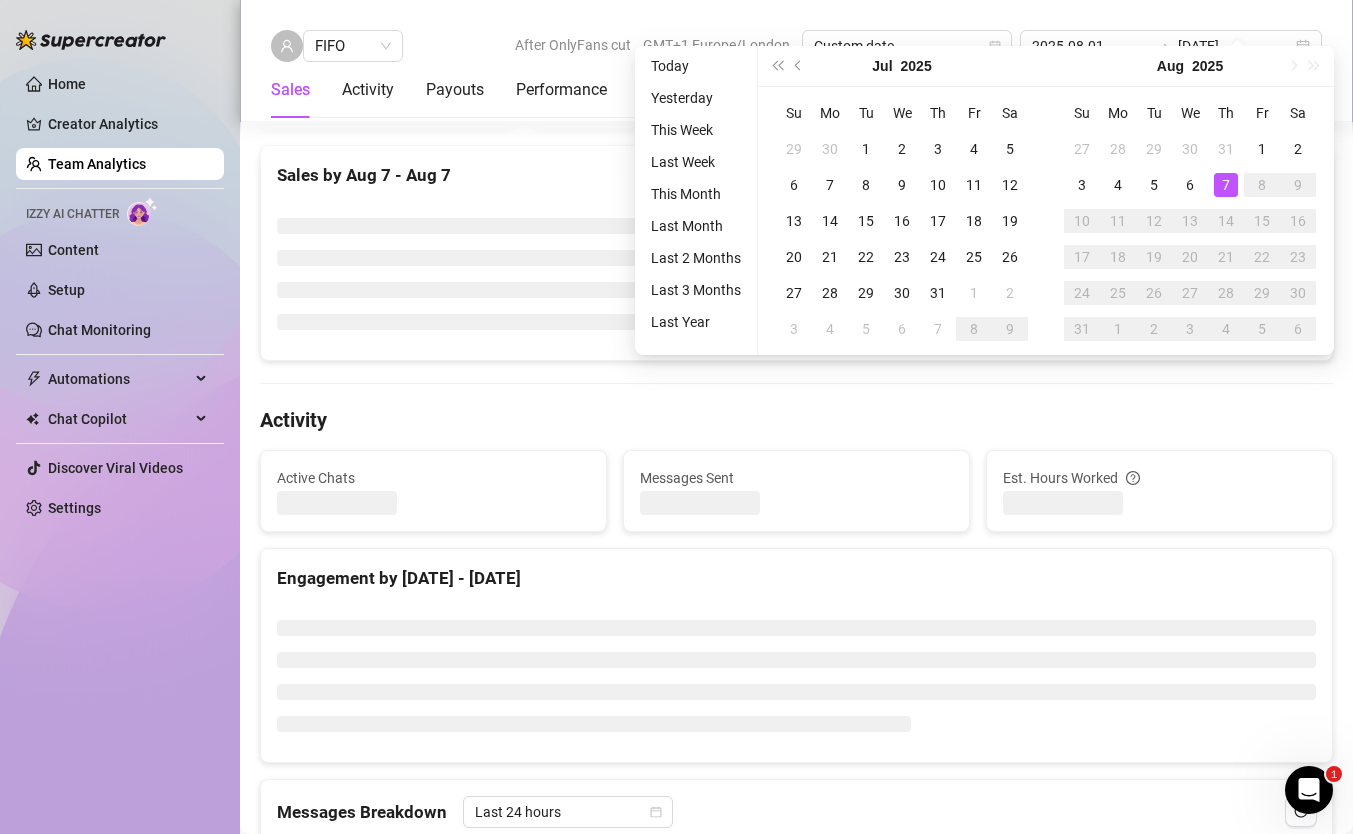 type on "2025-08-07" 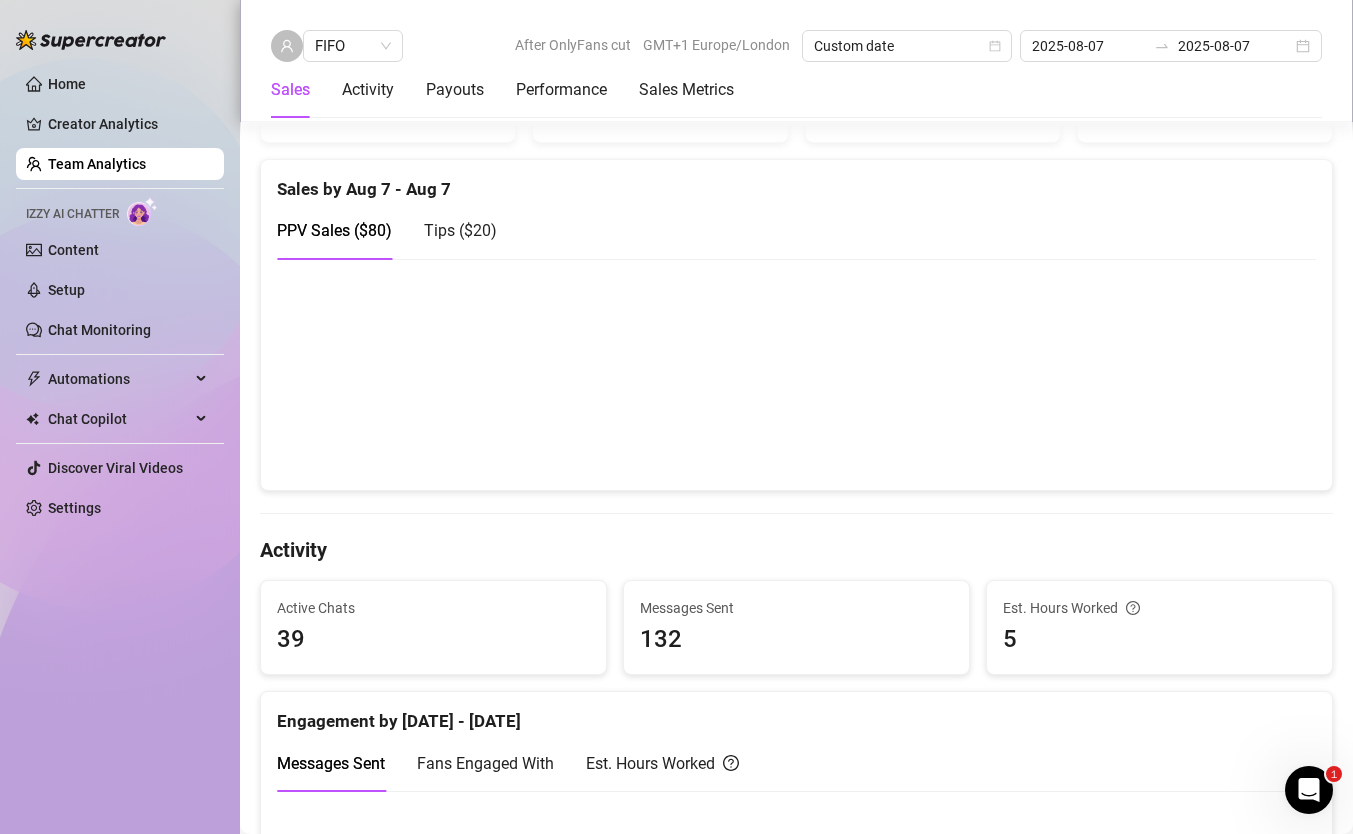 click on "Tips ( $20 )" at bounding box center [460, 230] 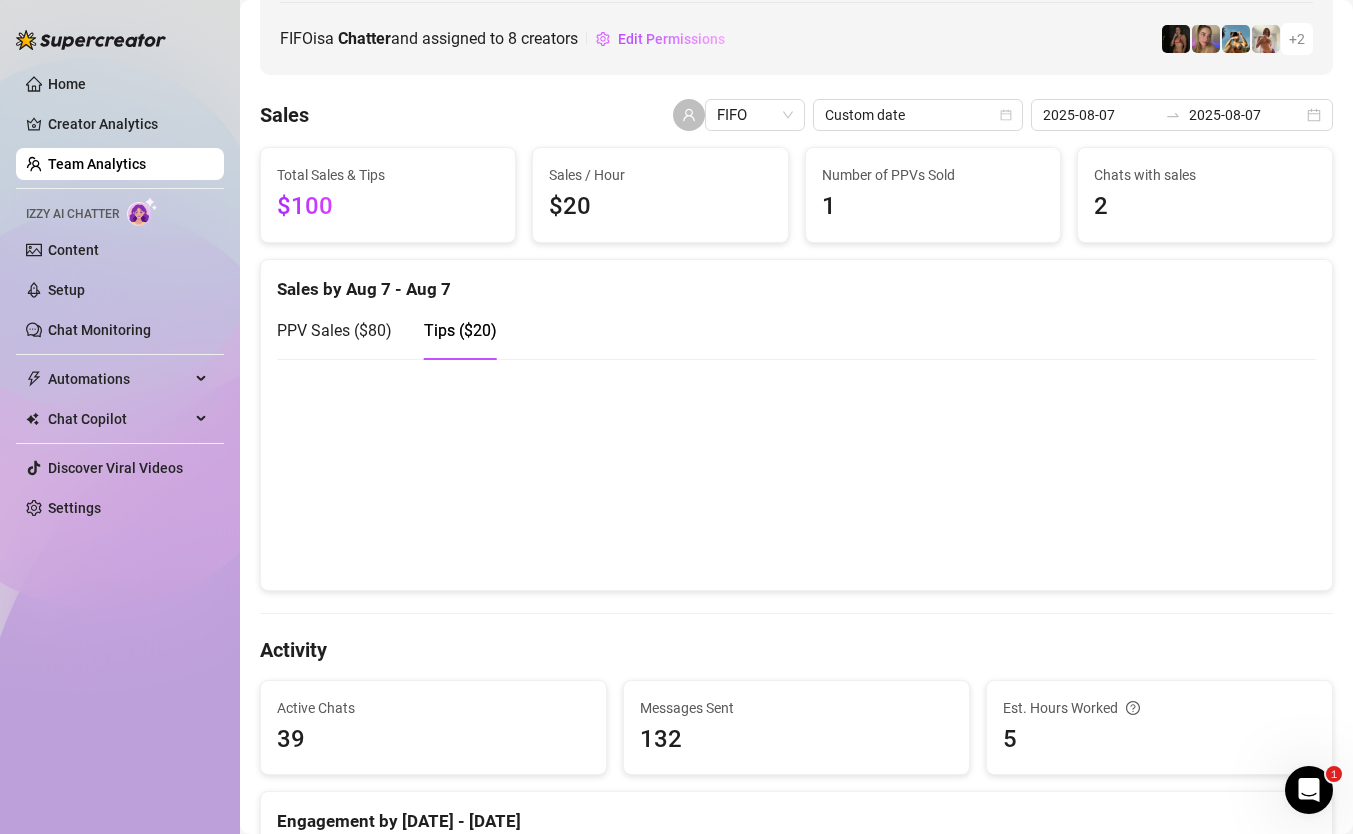 scroll, scrollTop: 236, scrollLeft: 0, axis: vertical 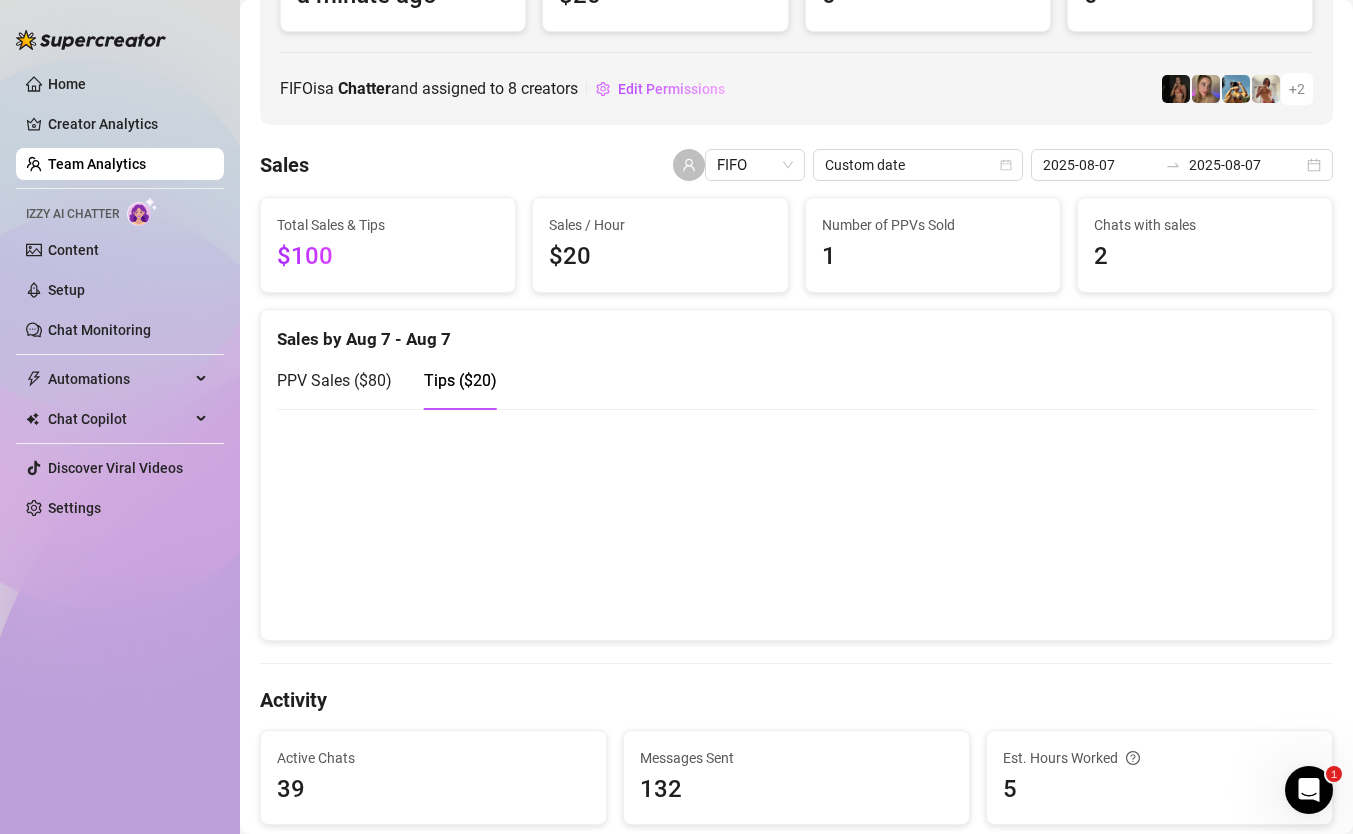 click on "PPV Sales ( $80 )" at bounding box center [334, 380] 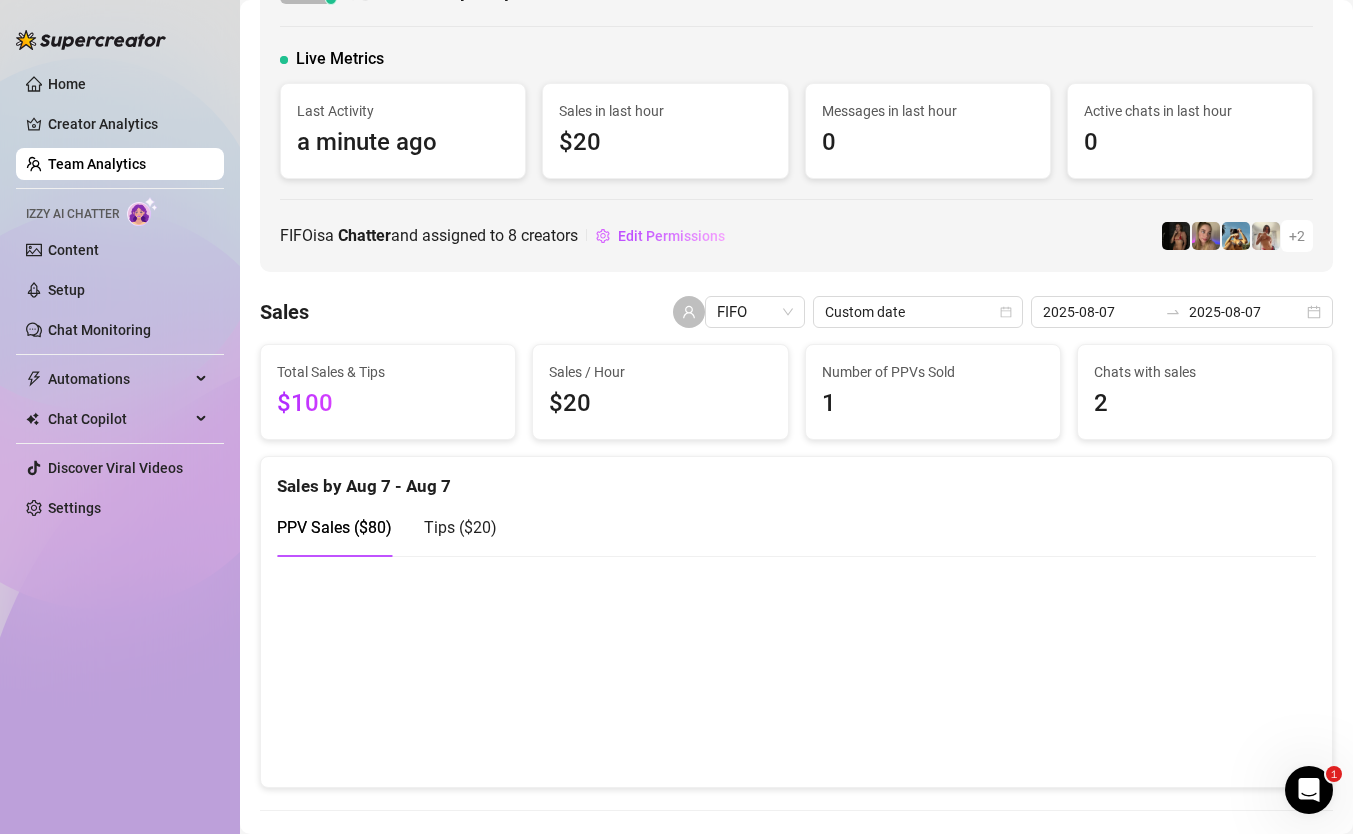 scroll, scrollTop: 81, scrollLeft: 0, axis: vertical 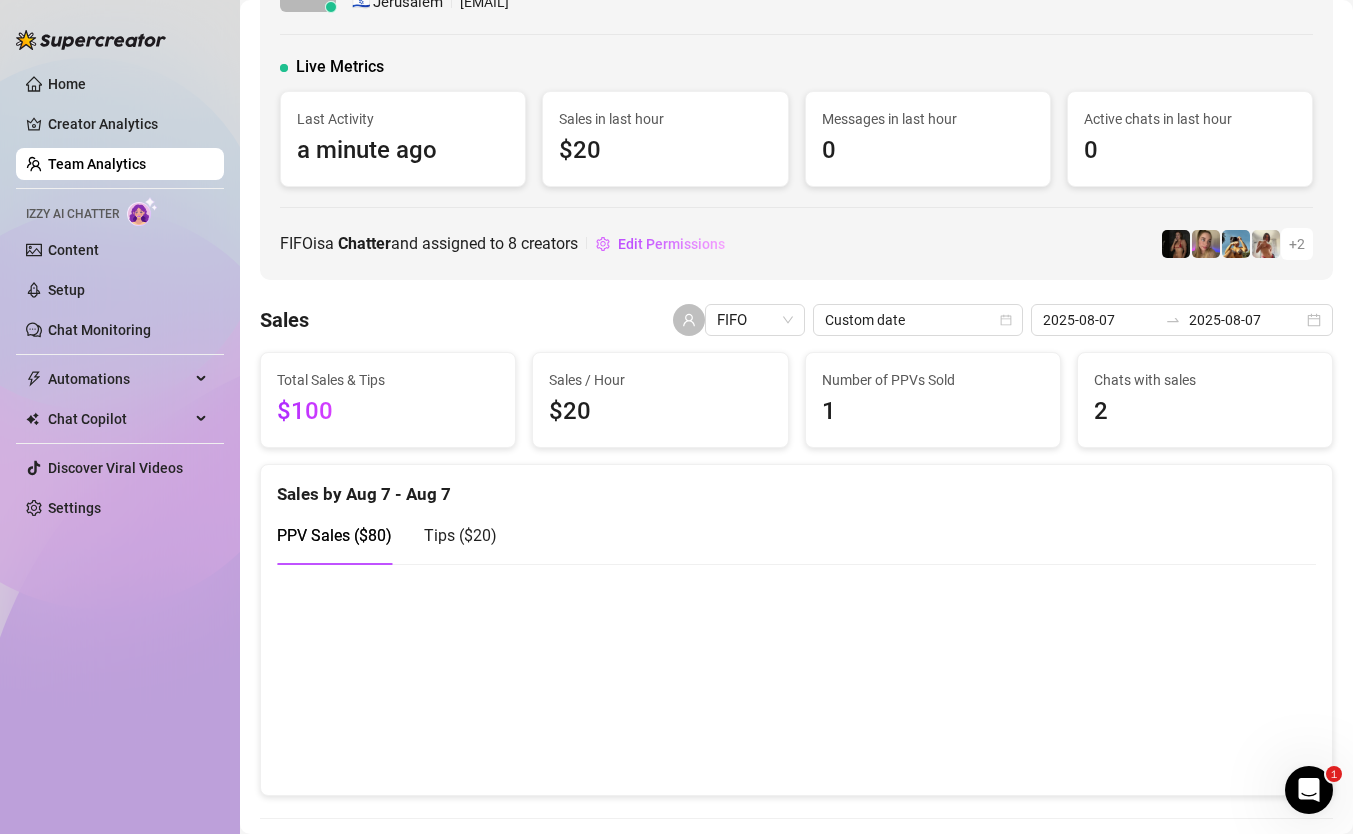 click on "Tips ( $20 )" at bounding box center (460, 535) 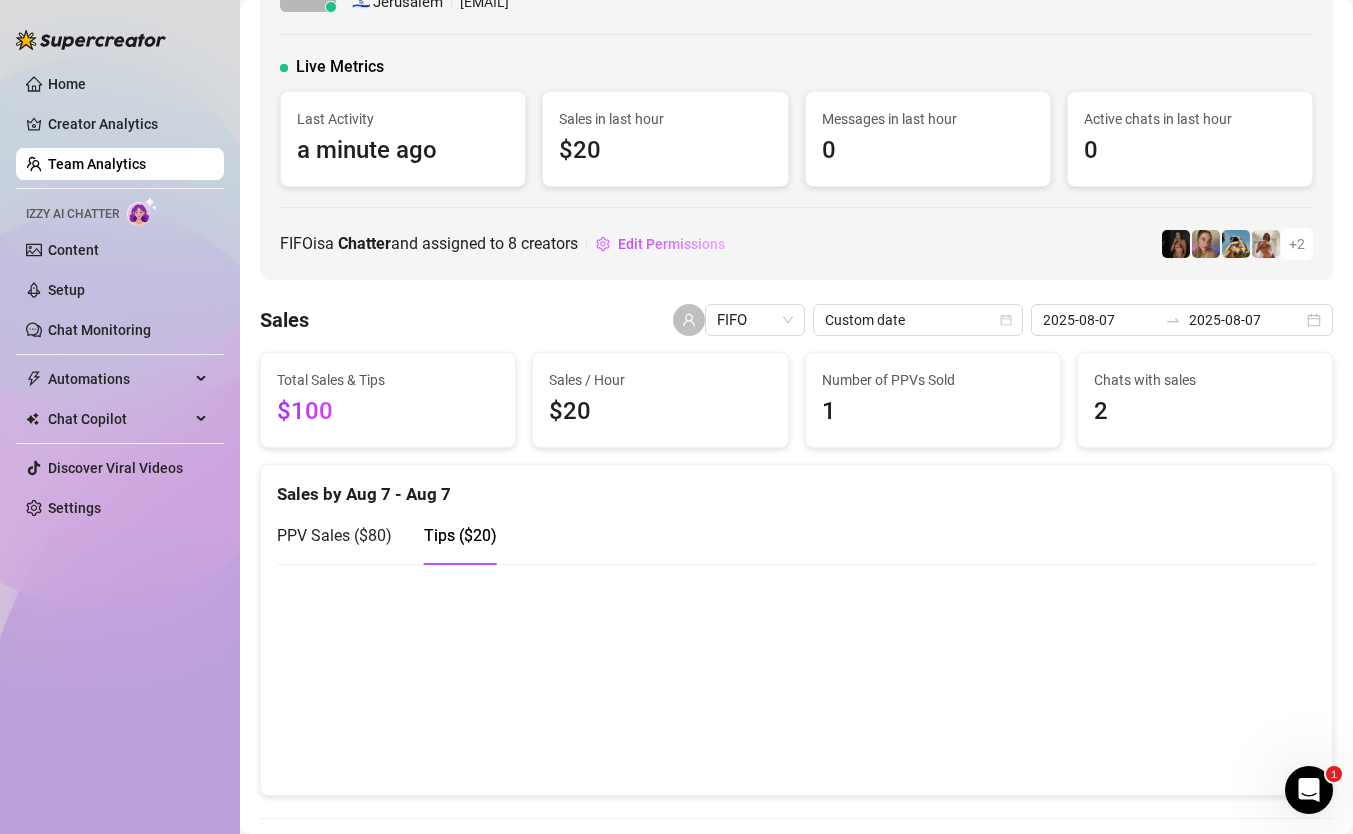 click on "PPV Sales ( $80 )" at bounding box center (334, 535) 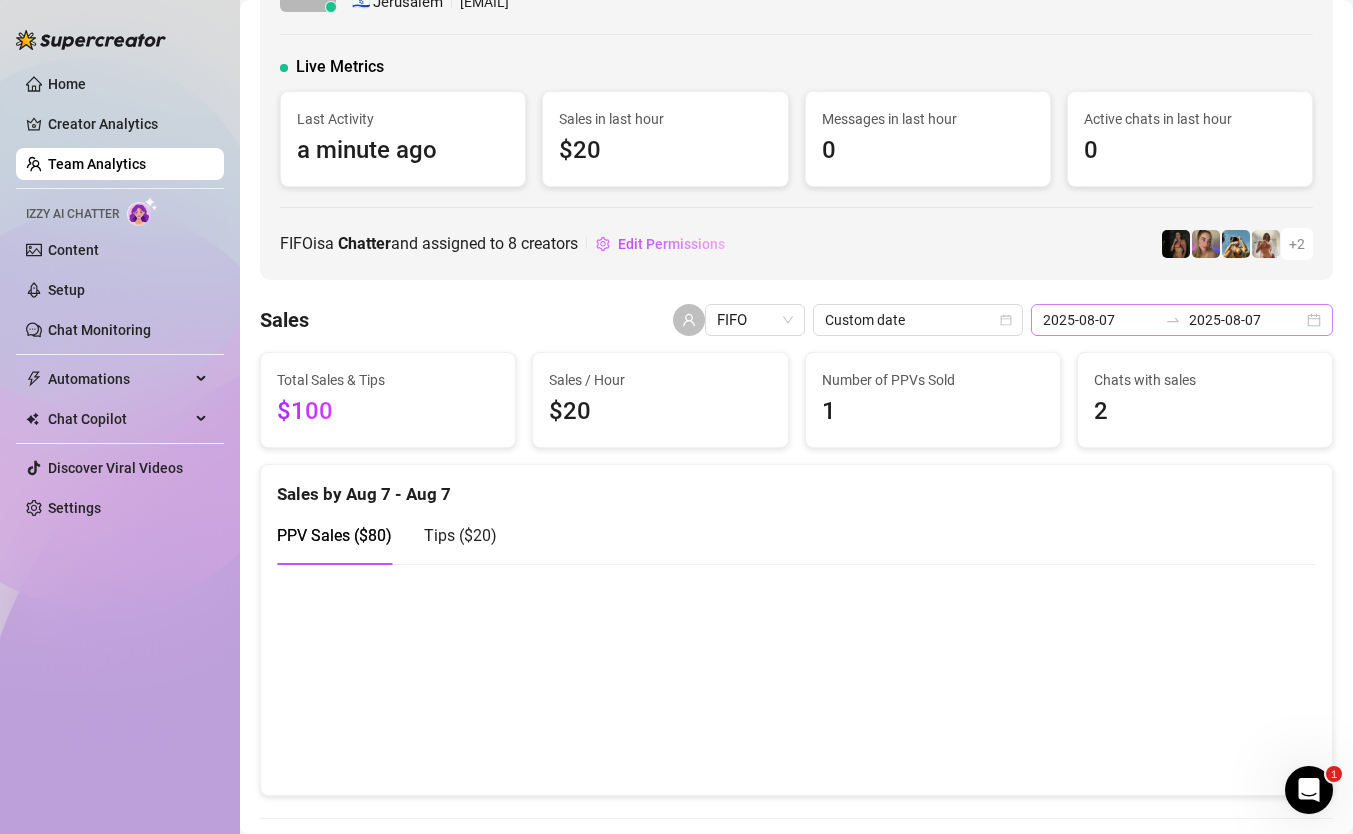 click at bounding box center [1173, 320] 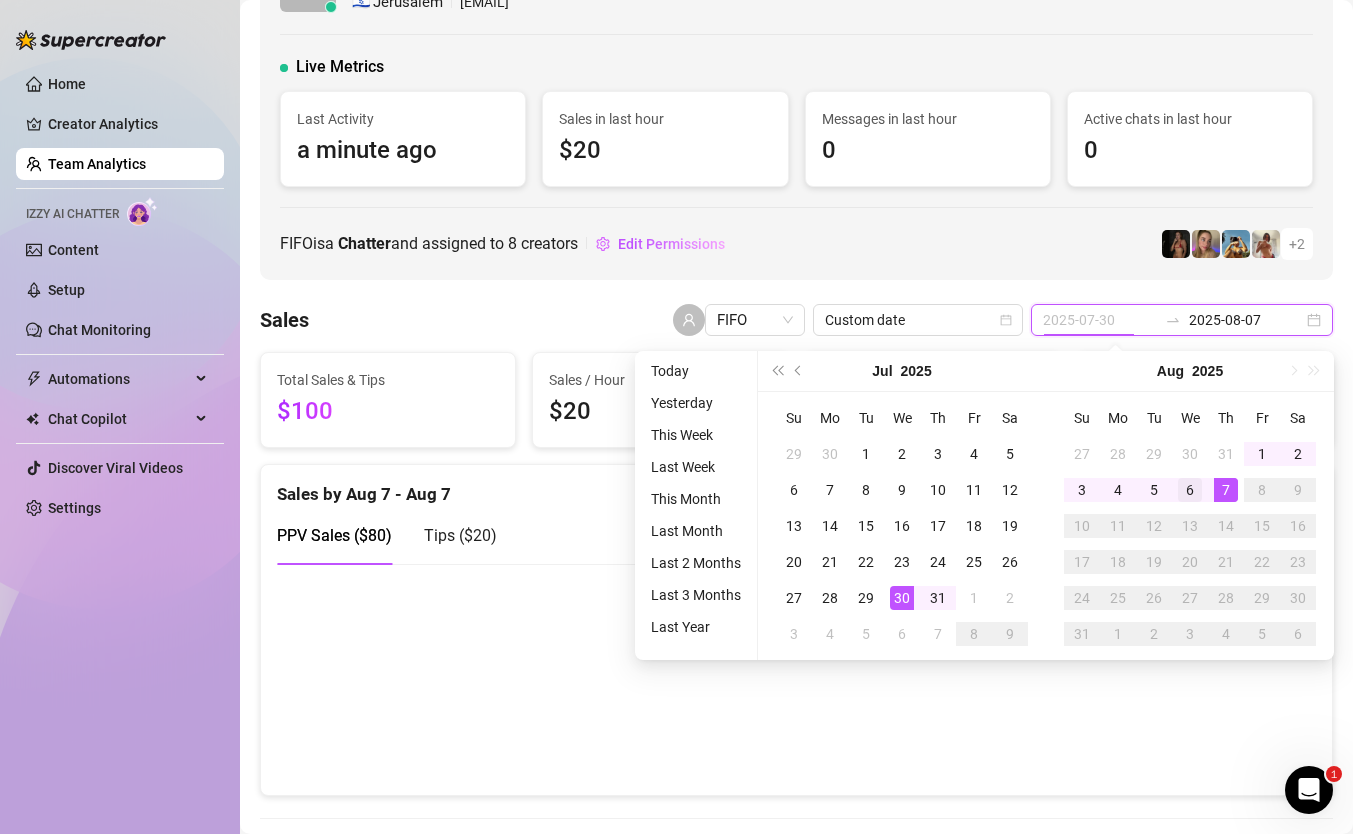 type on "2025-08-06" 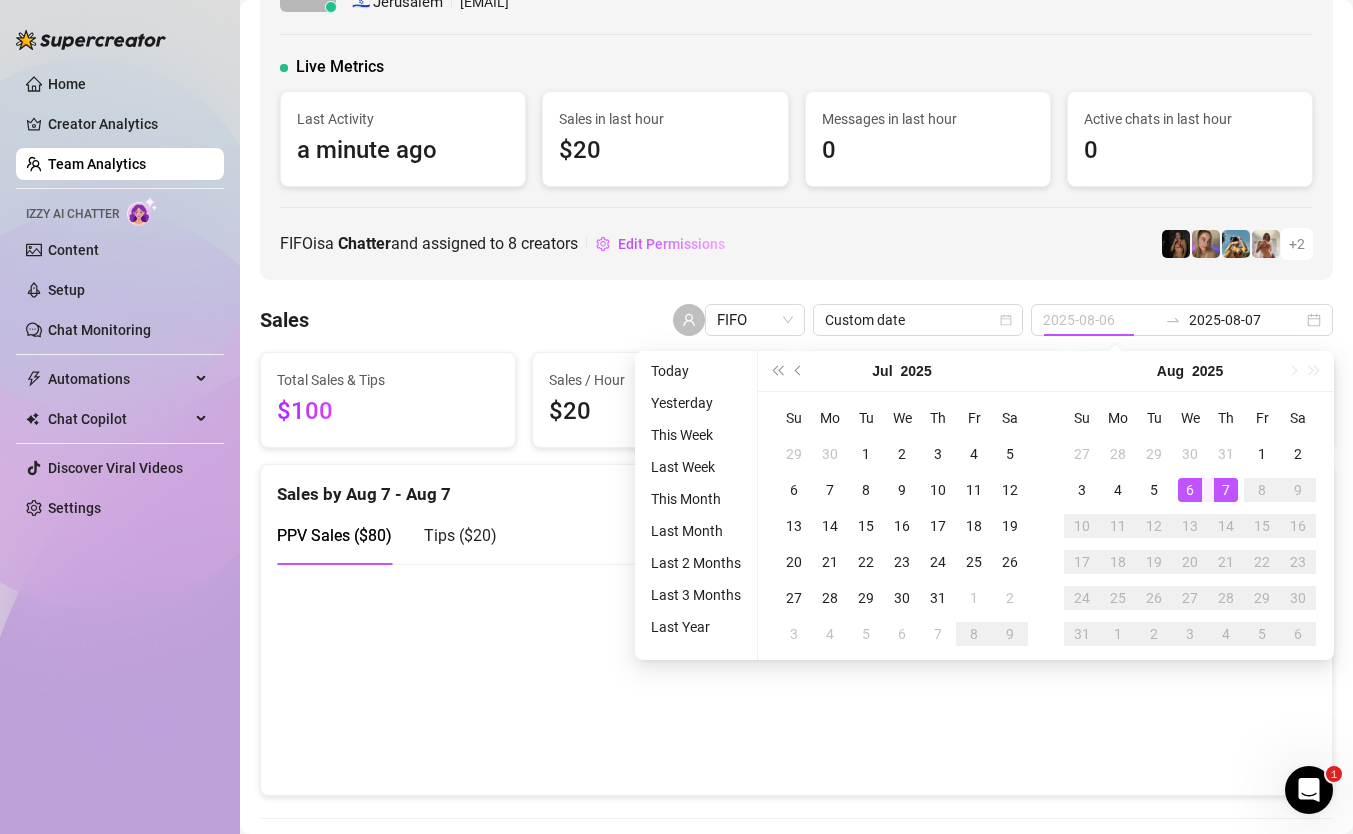 click on "6" at bounding box center [1190, 490] 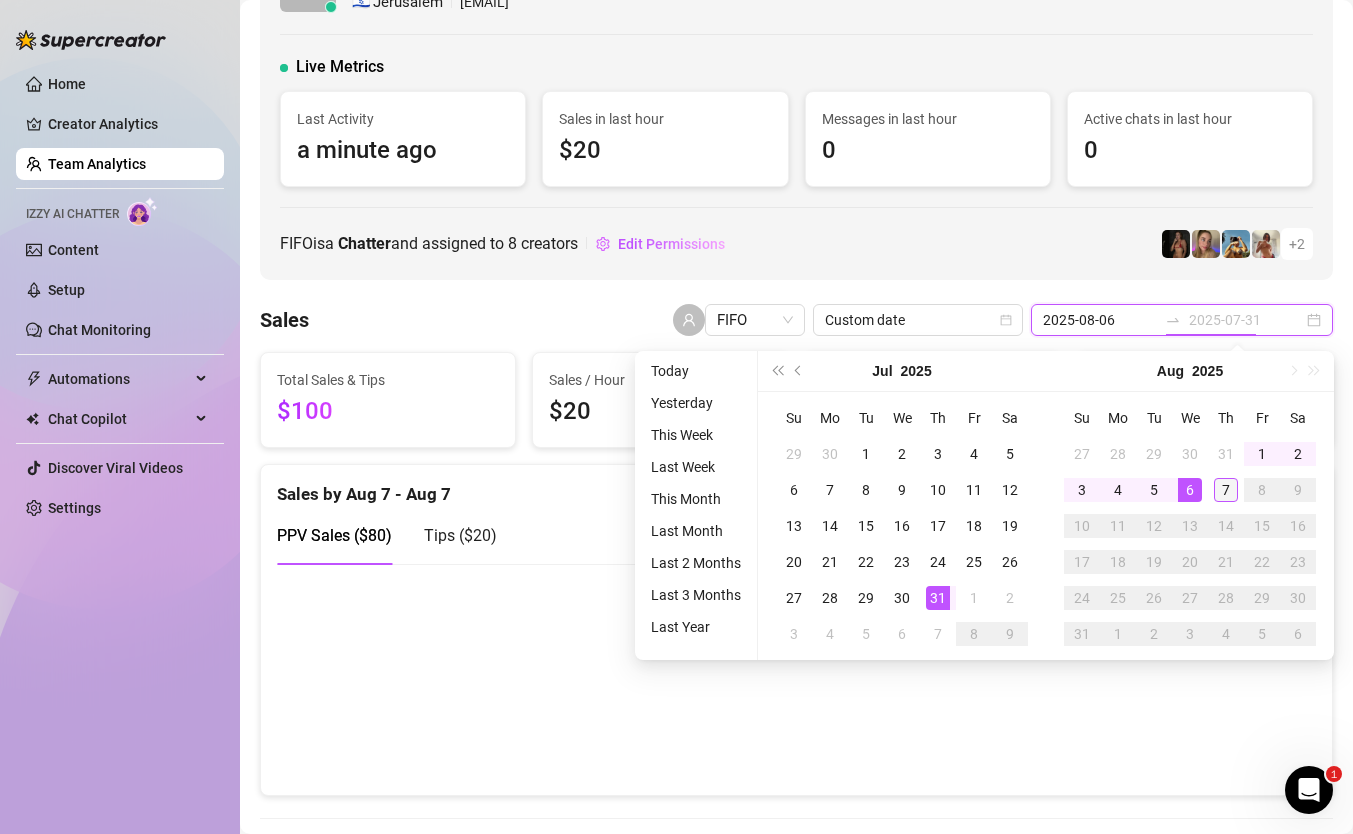 type on "2025-08-07" 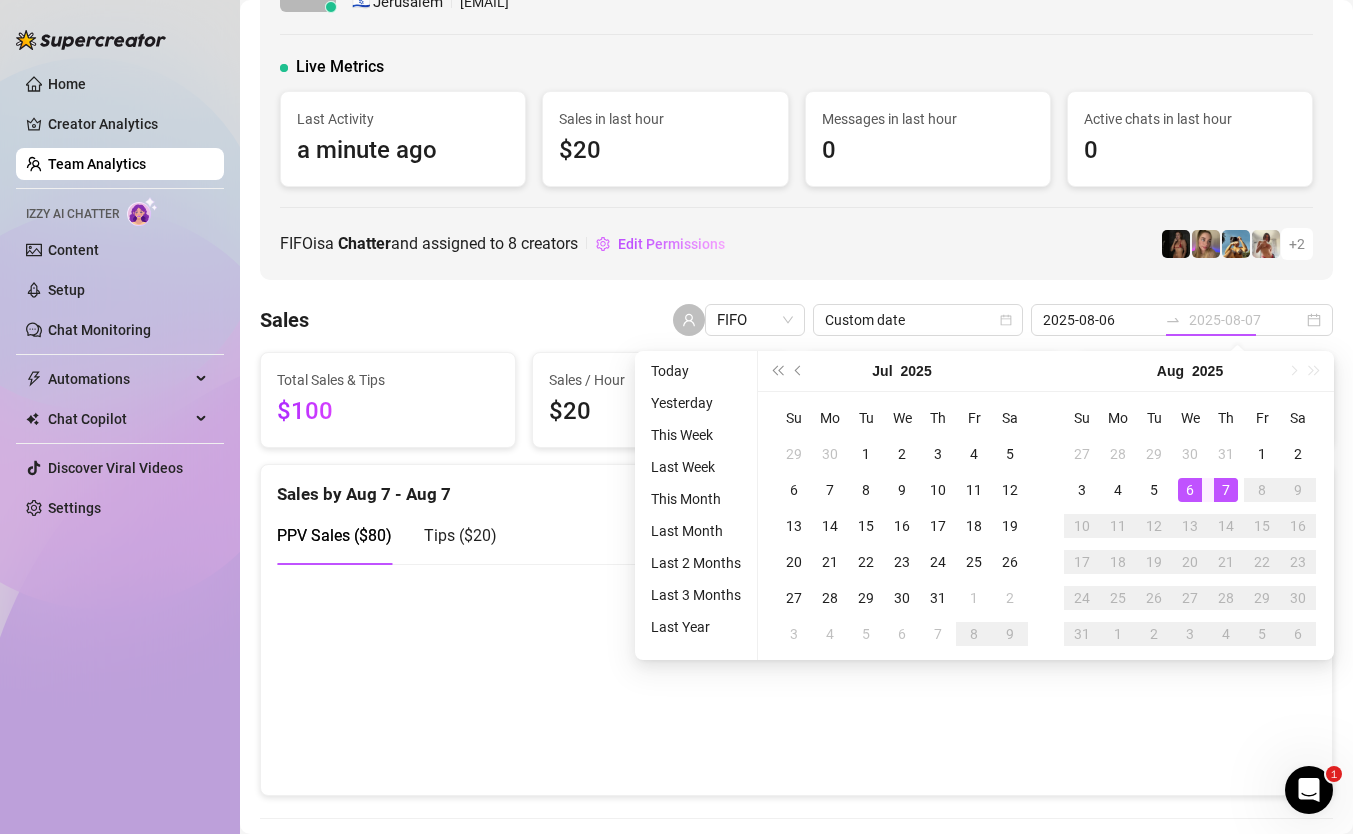 click on "7" at bounding box center [1226, 490] 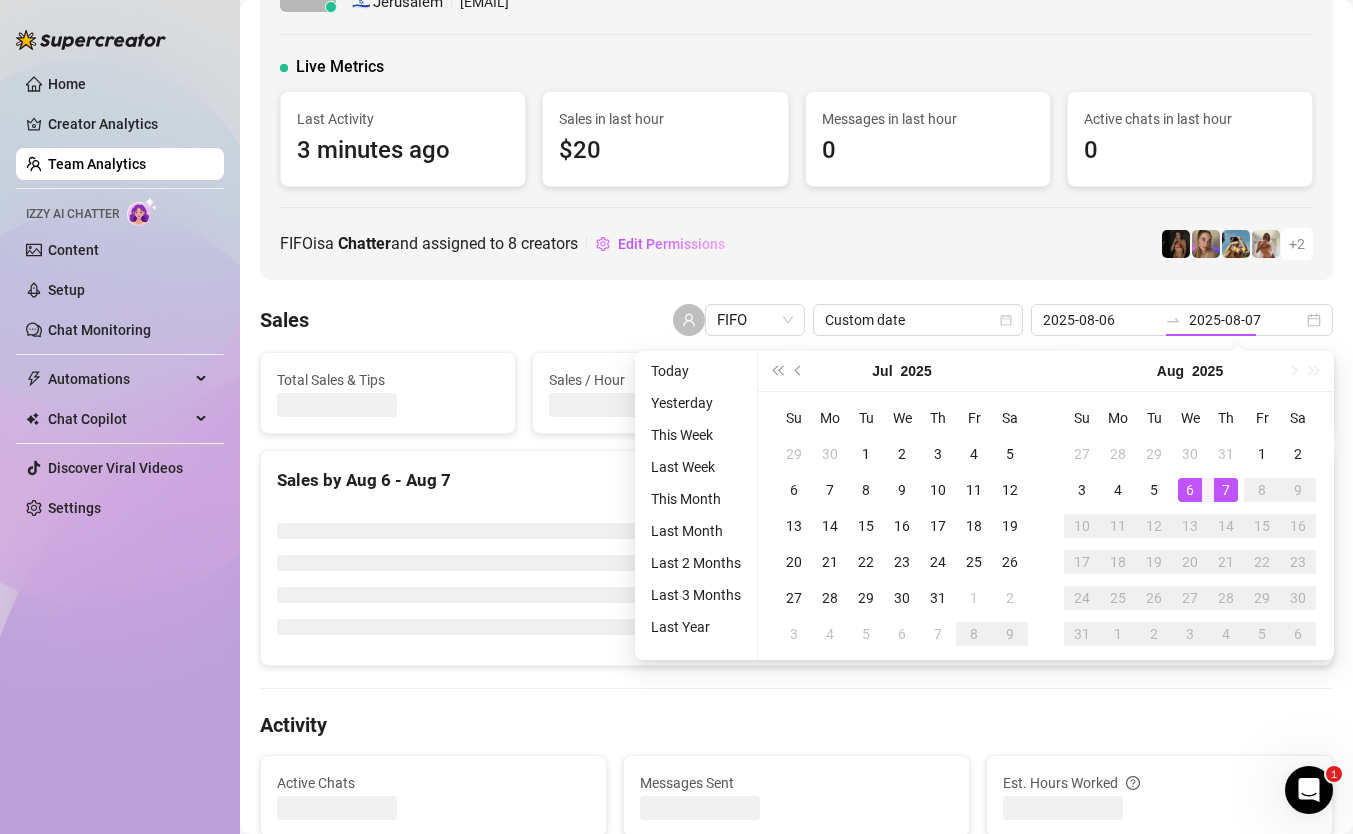 type on "2025-08-06" 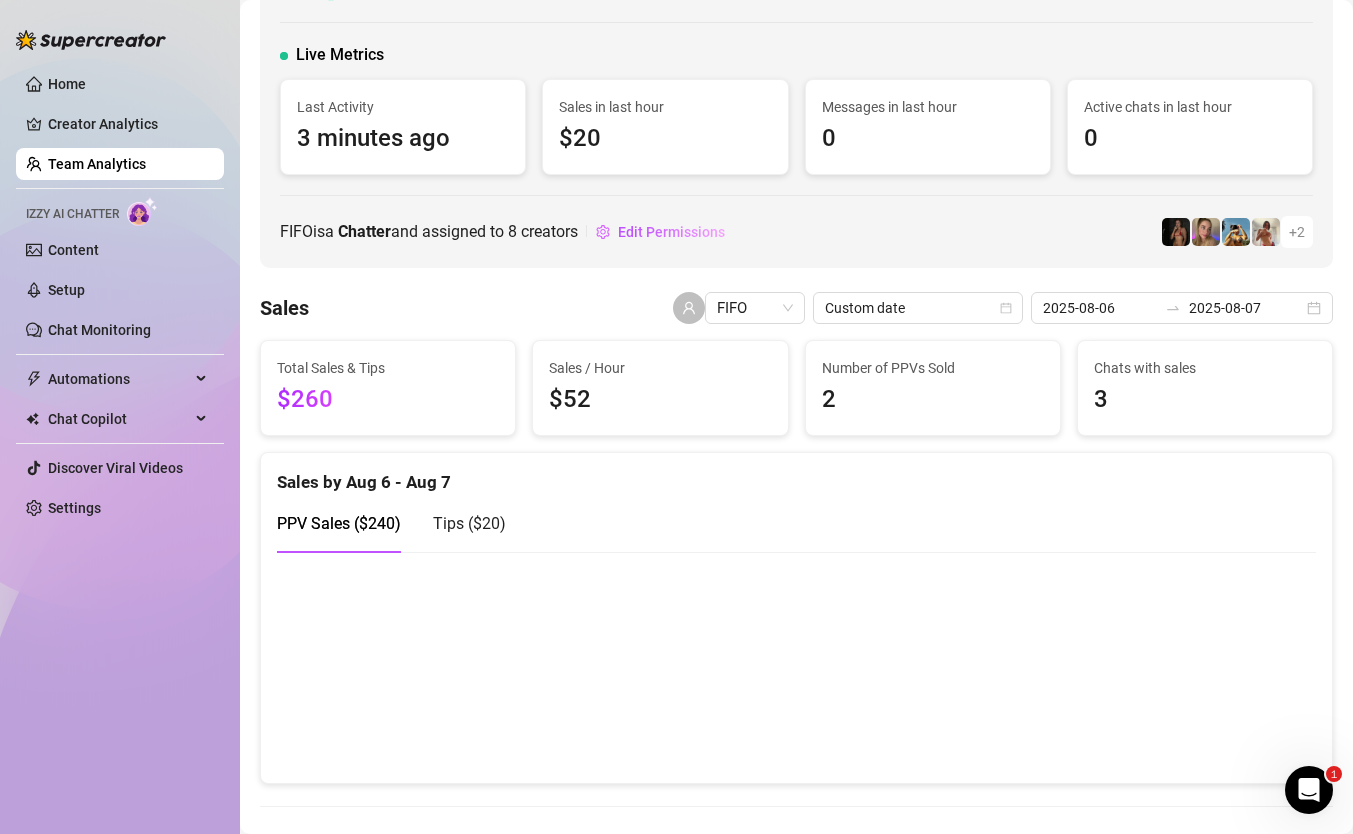 scroll, scrollTop: 118, scrollLeft: 0, axis: vertical 